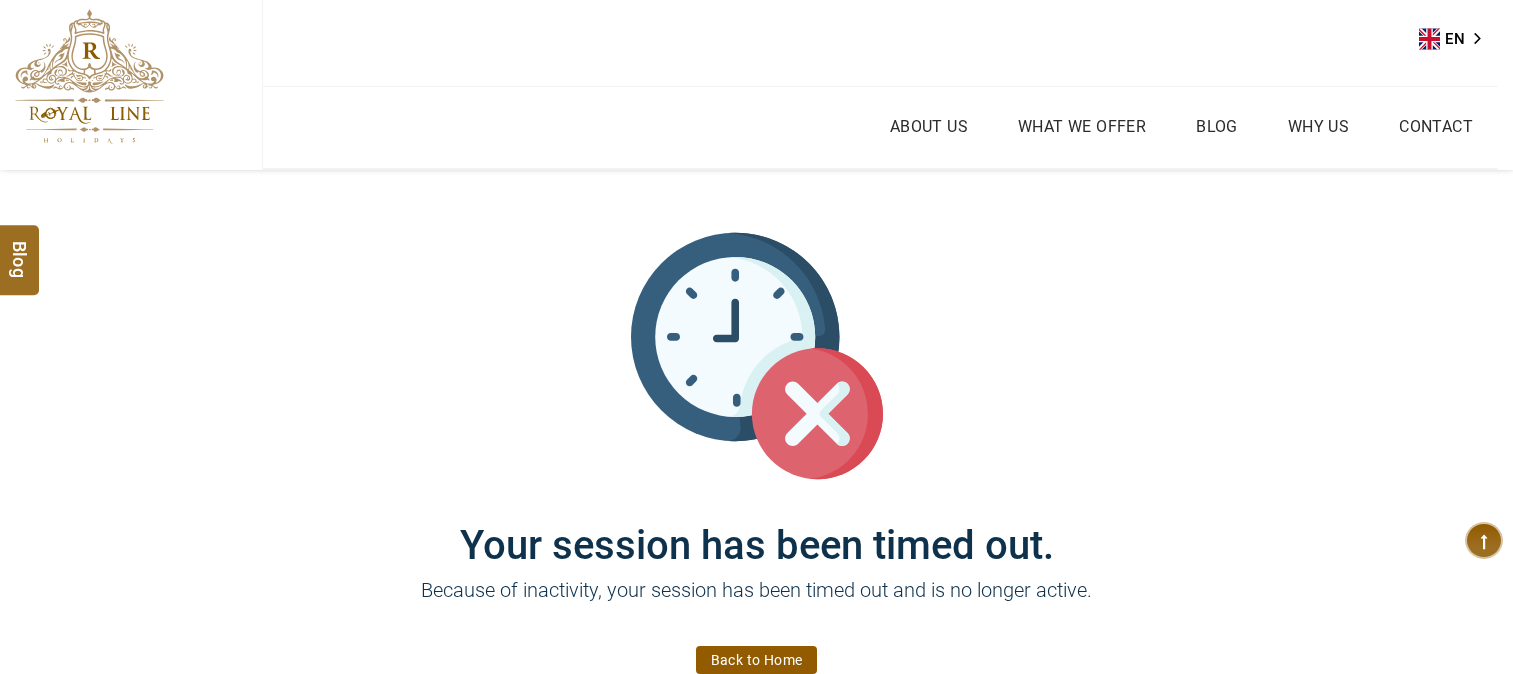 scroll, scrollTop: 0, scrollLeft: 0, axis: both 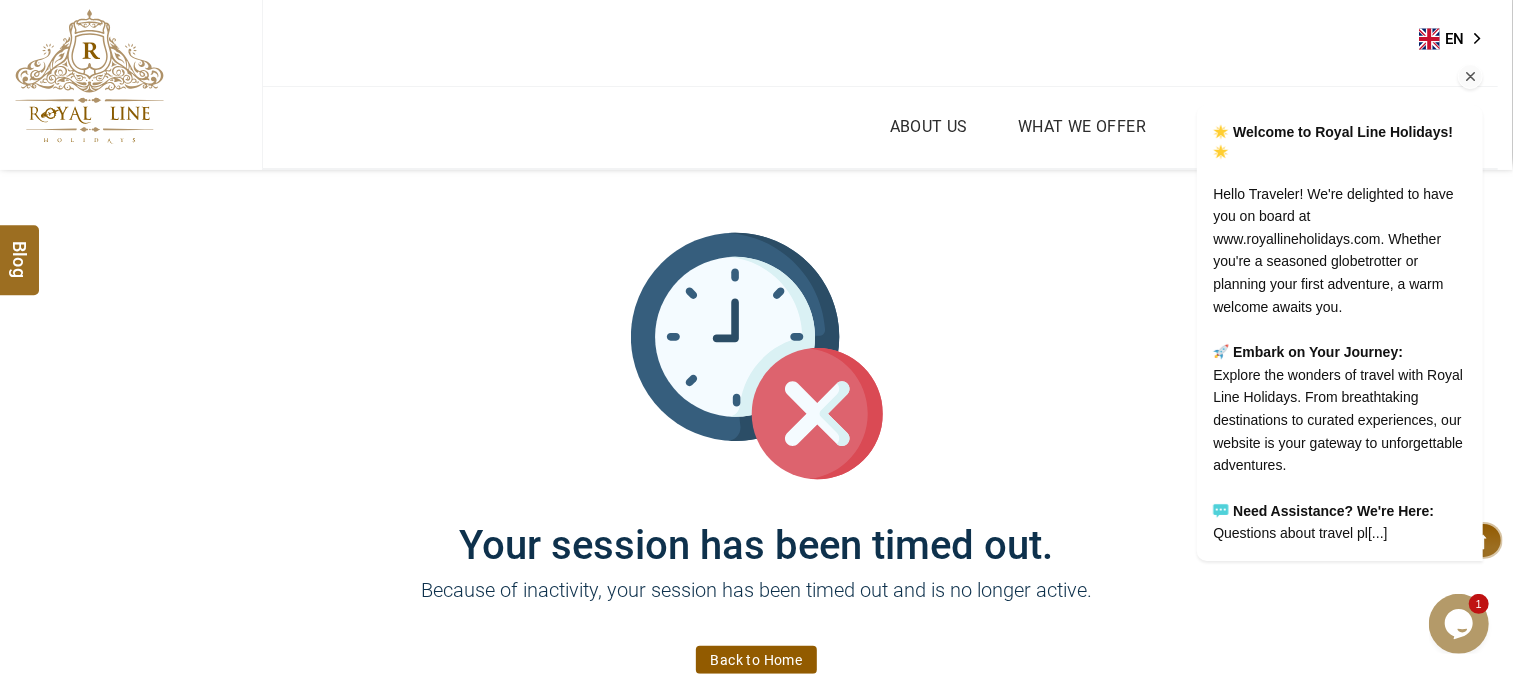 click at bounding box center (1470, 78) 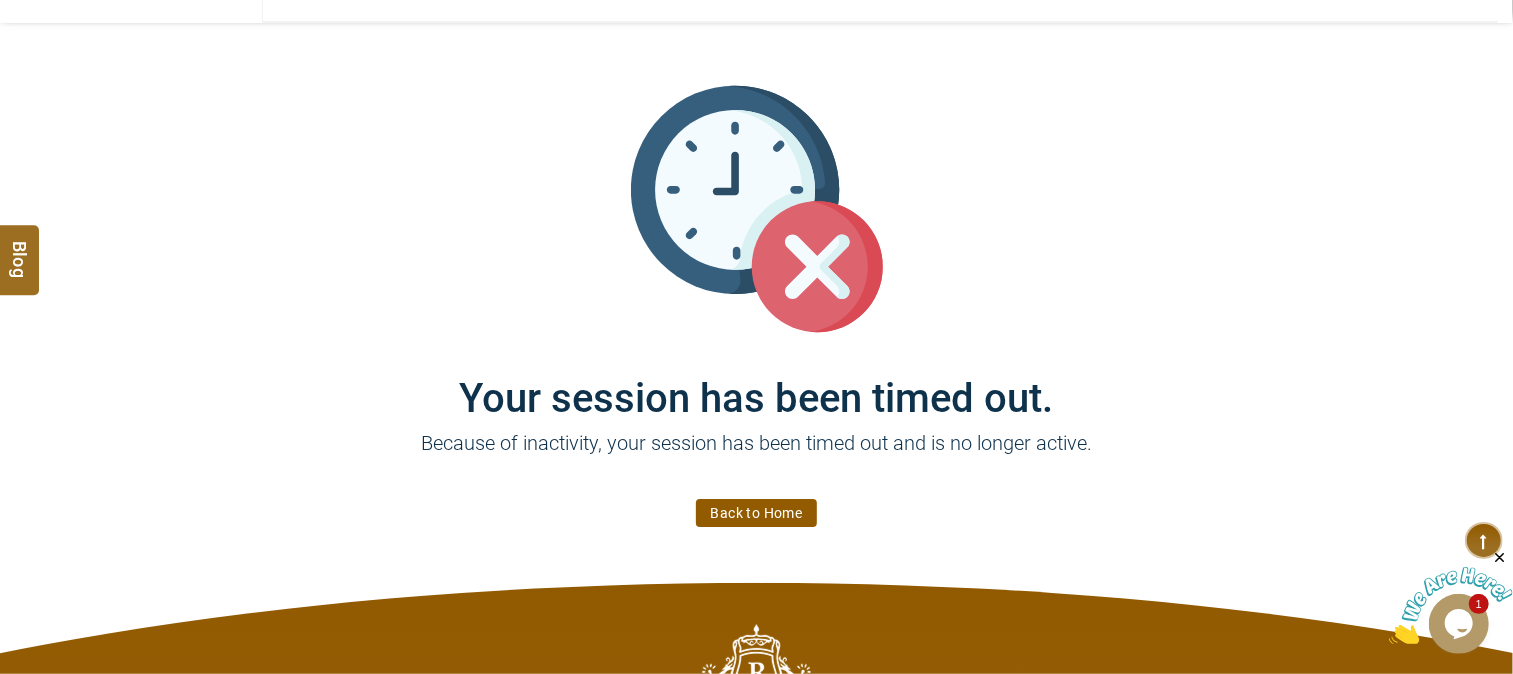 scroll, scrollTop: 222, scrollLeft: 0, axis: vertical 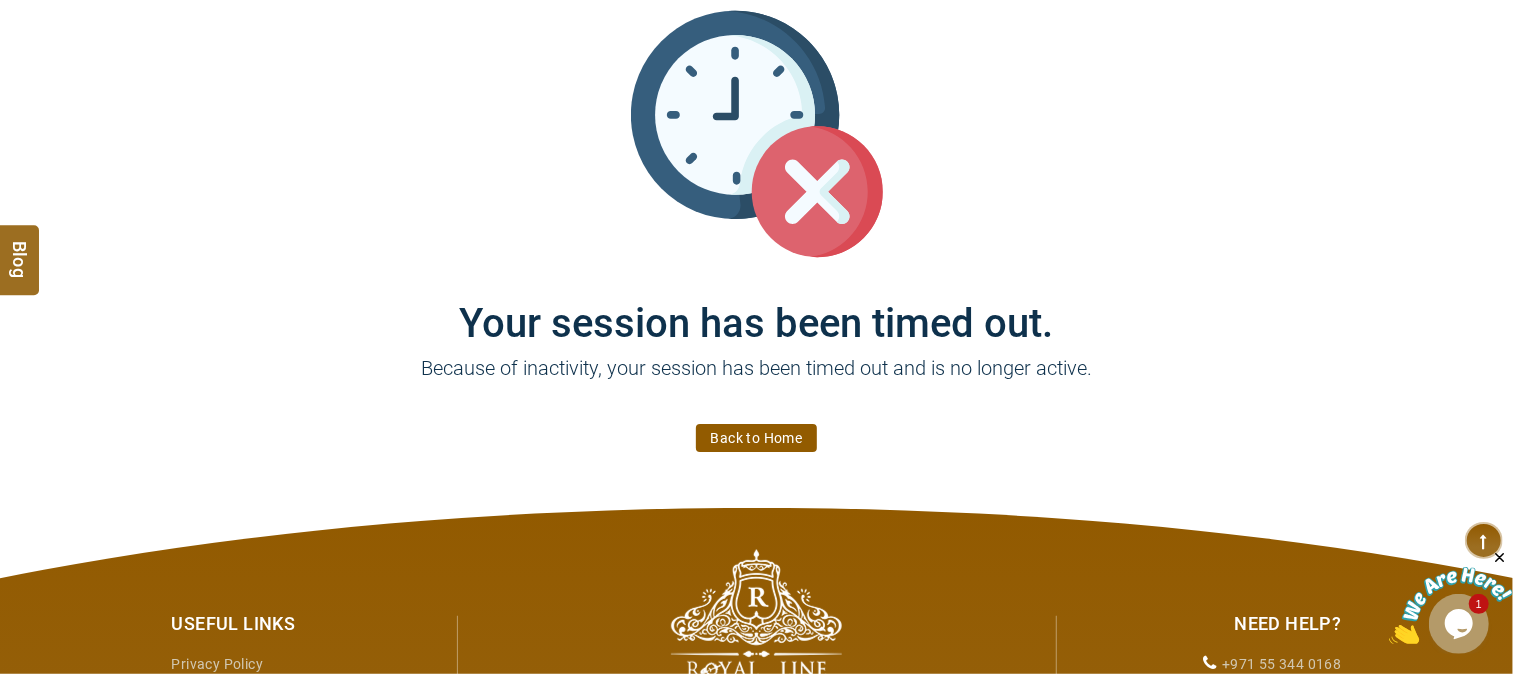click on "Back to Home" at bounding box center (757, 438) 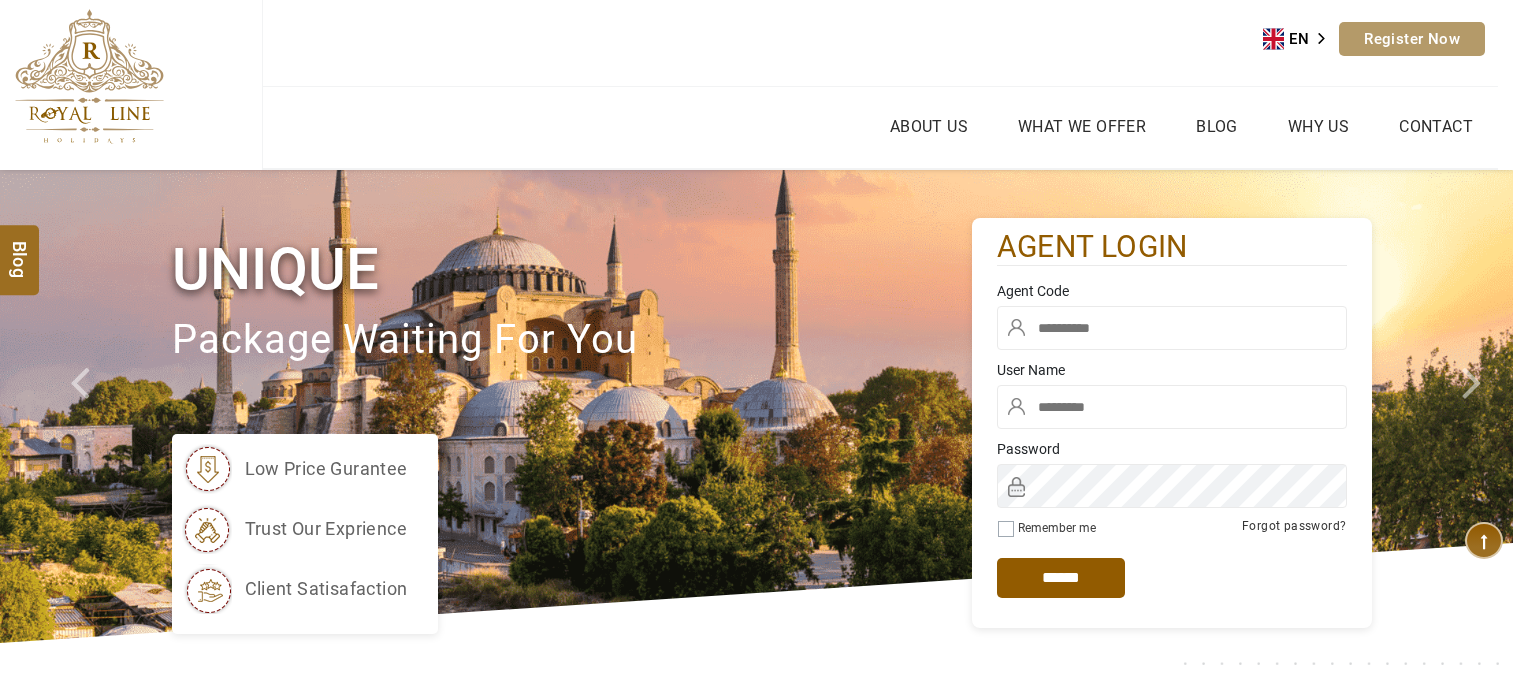 scroll, scrollTop: 0, scrollLeft: 0, axis: both 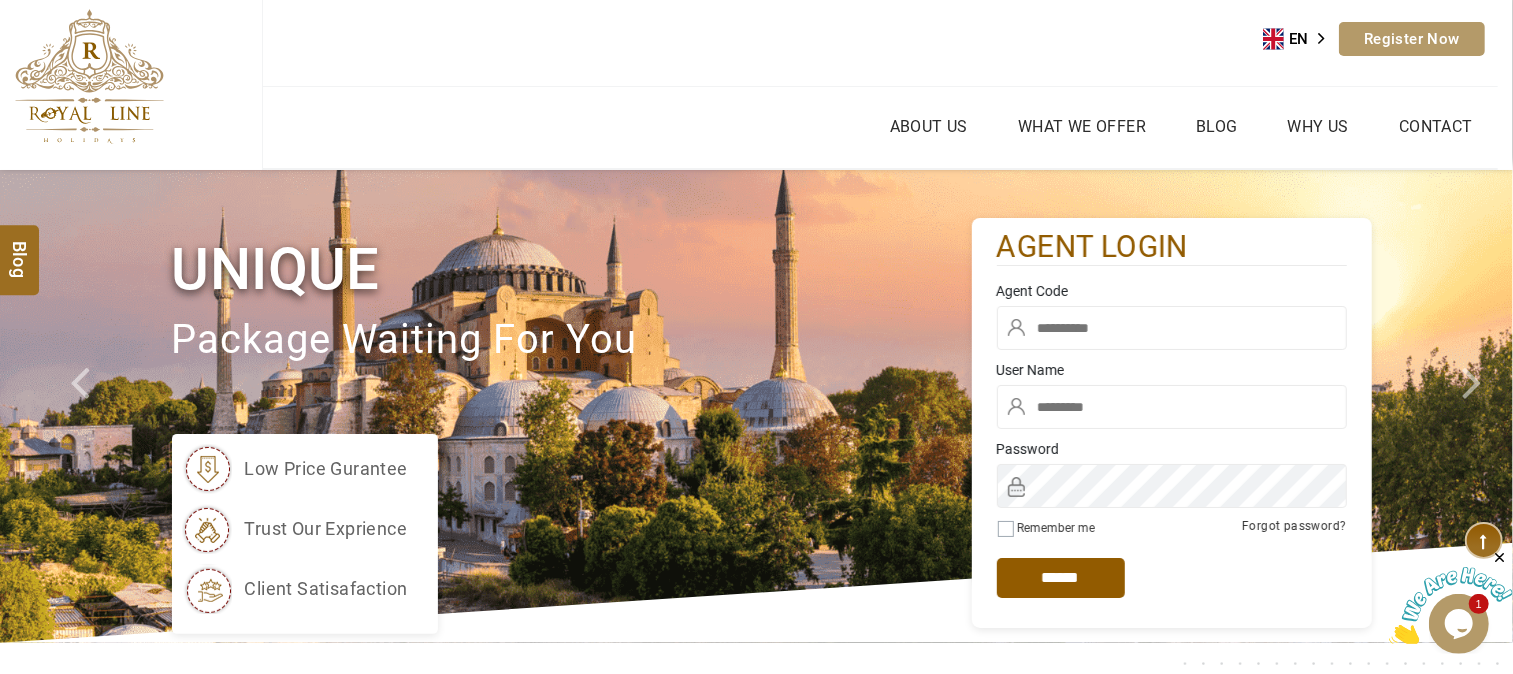 type on "*****" 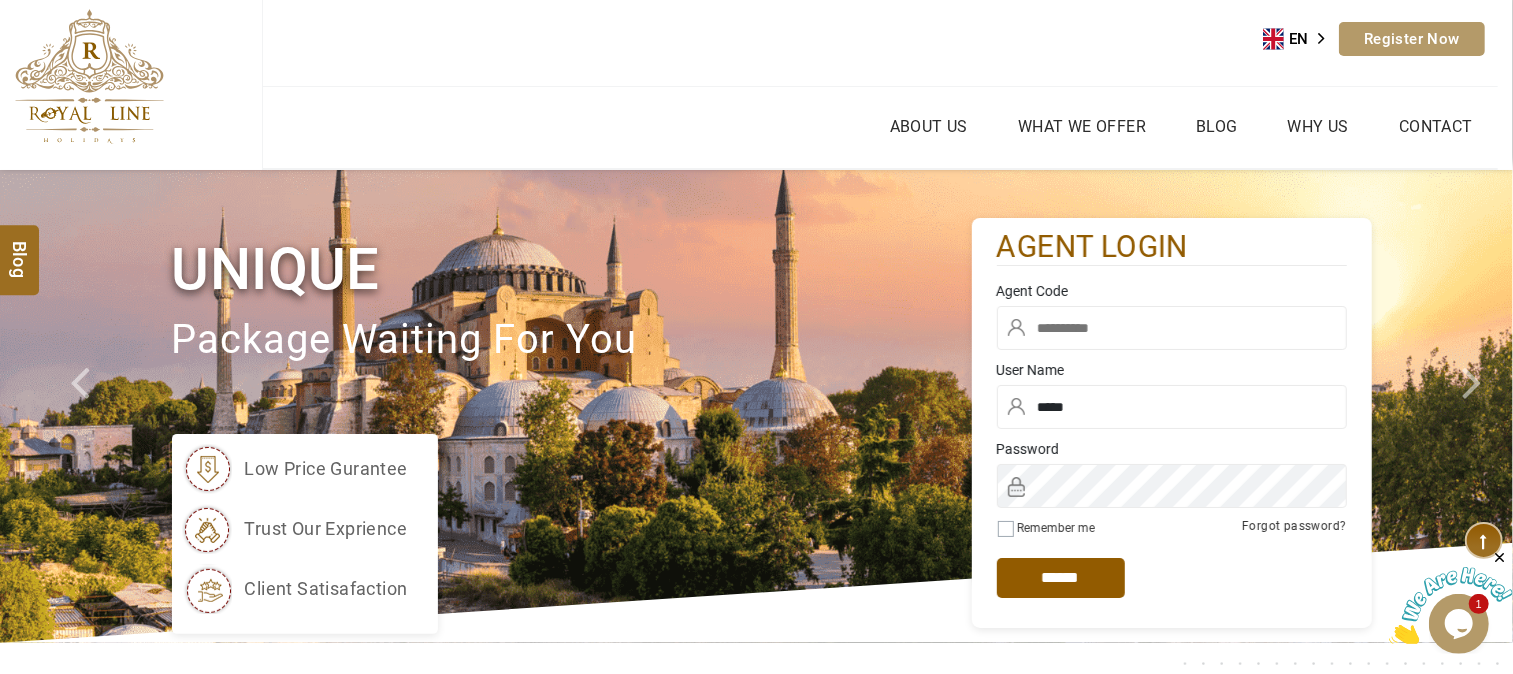 click at bounding box center [1172, 328] 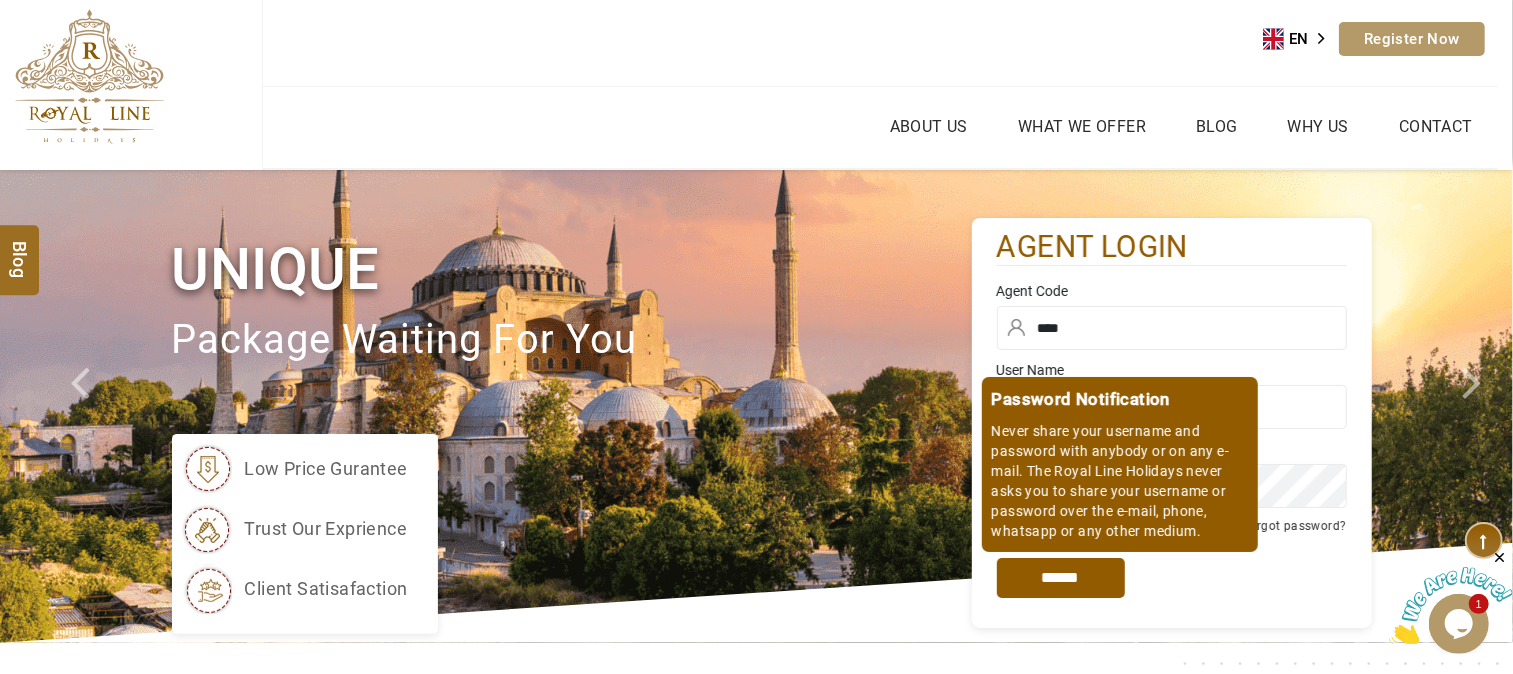 type on "****" 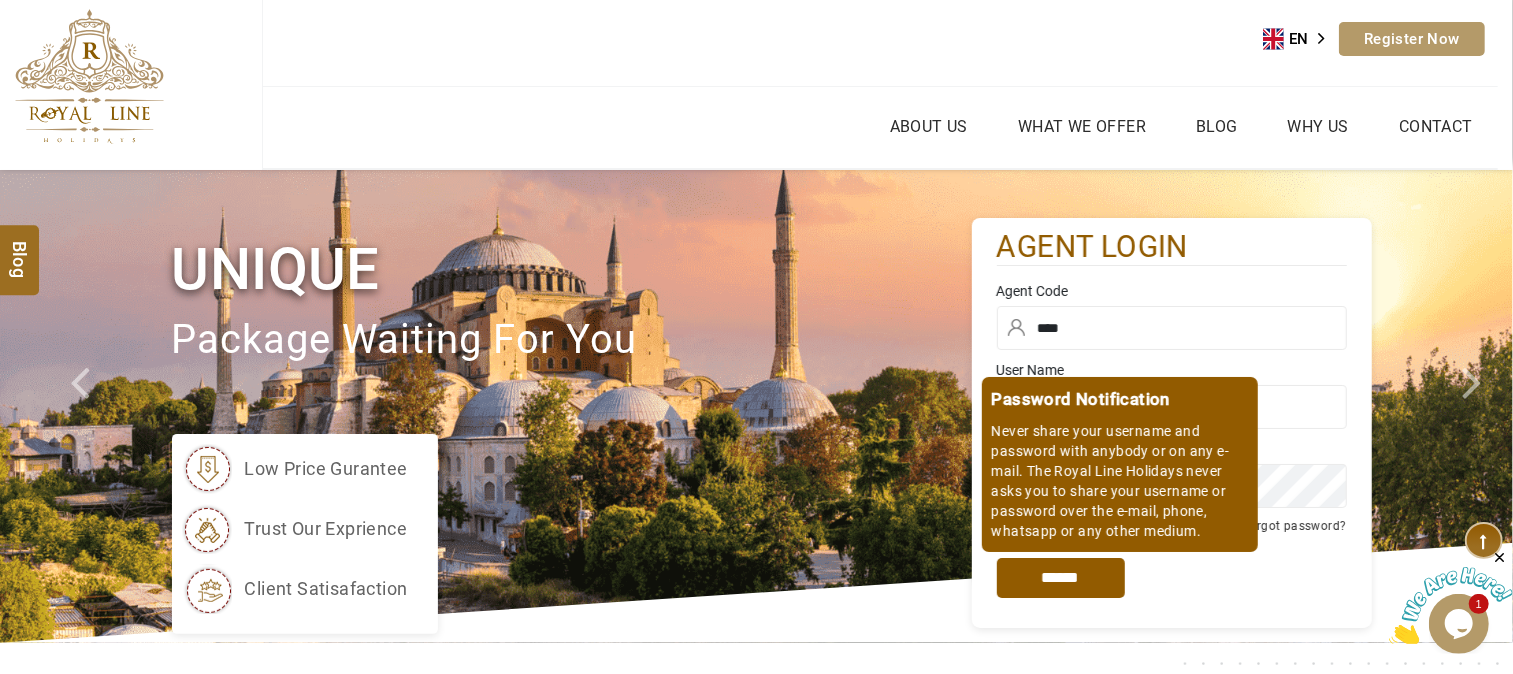 click on "*****" at bounding box center (1061, 578) 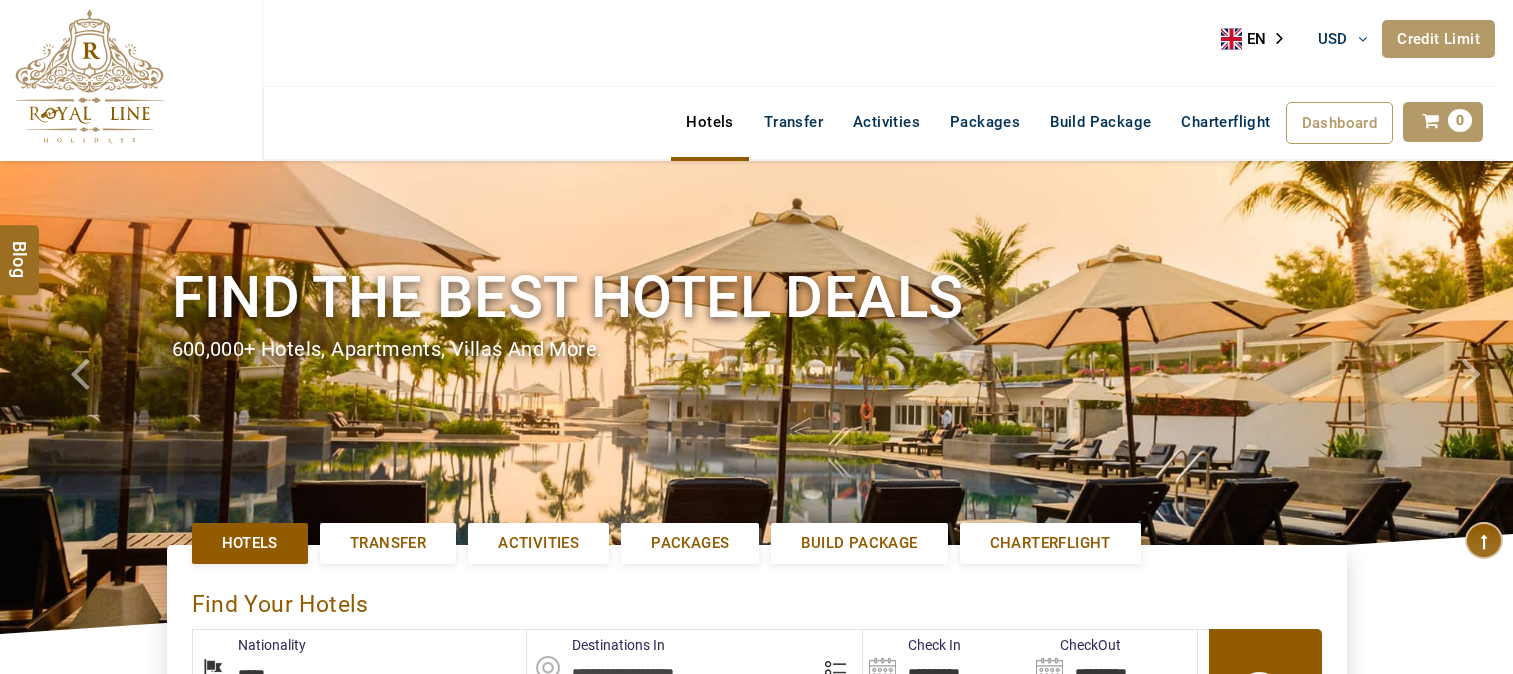 select on "*****" 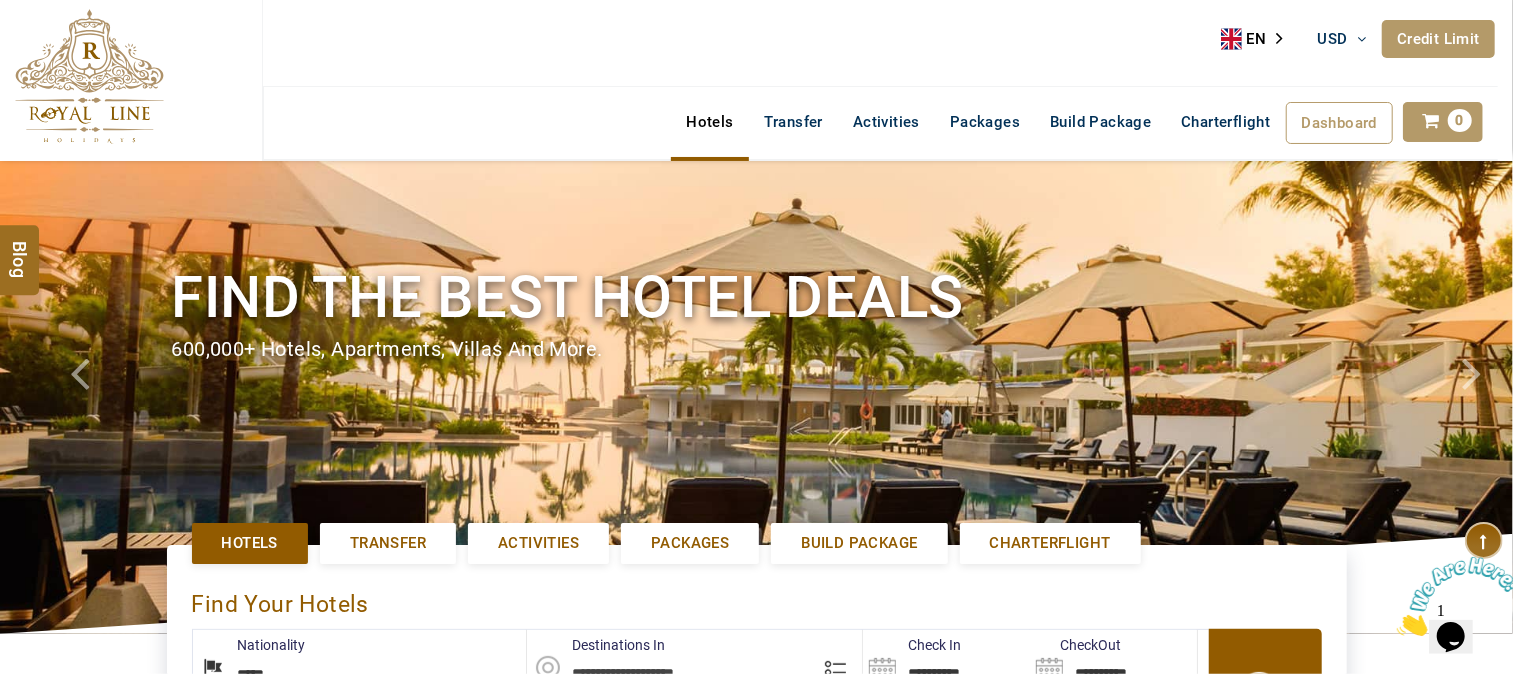 scroll, scrollTop: 0, scrollLeft: 0, axis: both 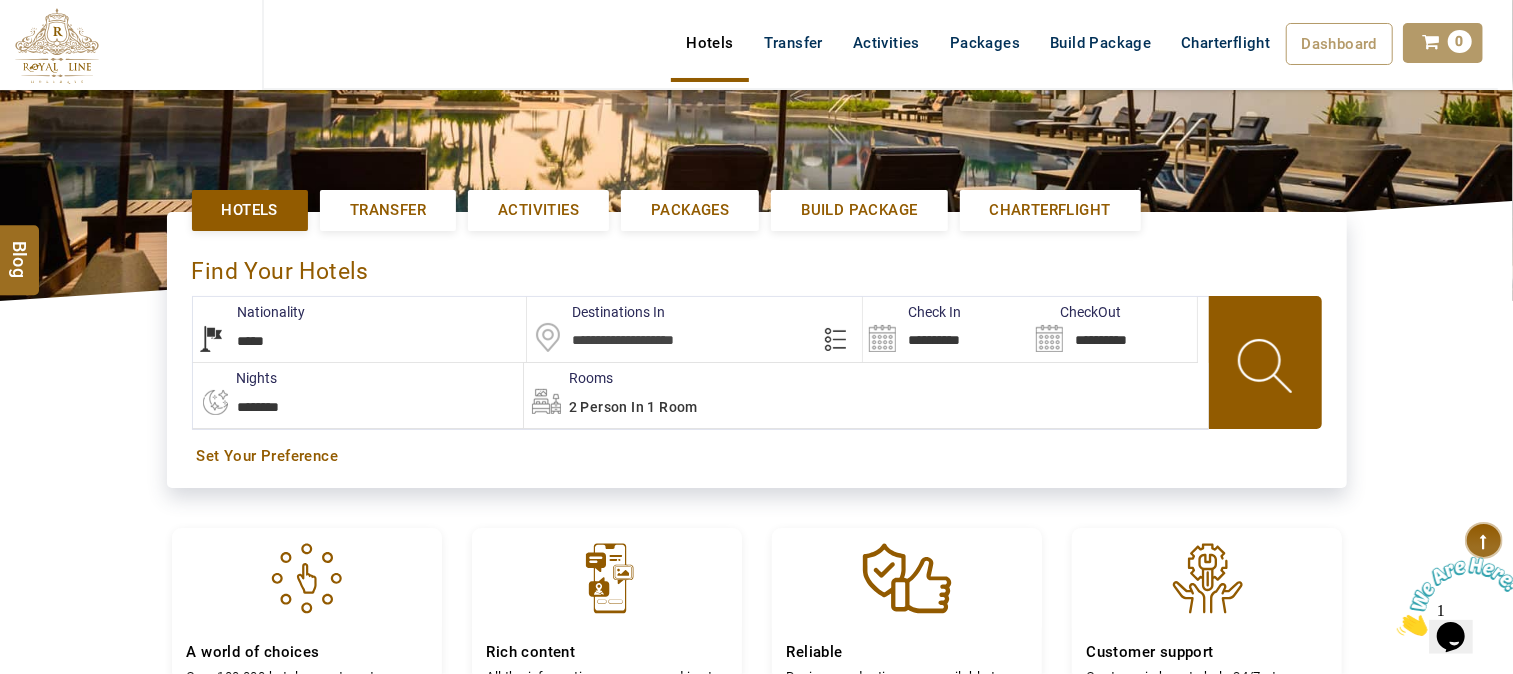 click on "**********" at bounding box center [360, 329] 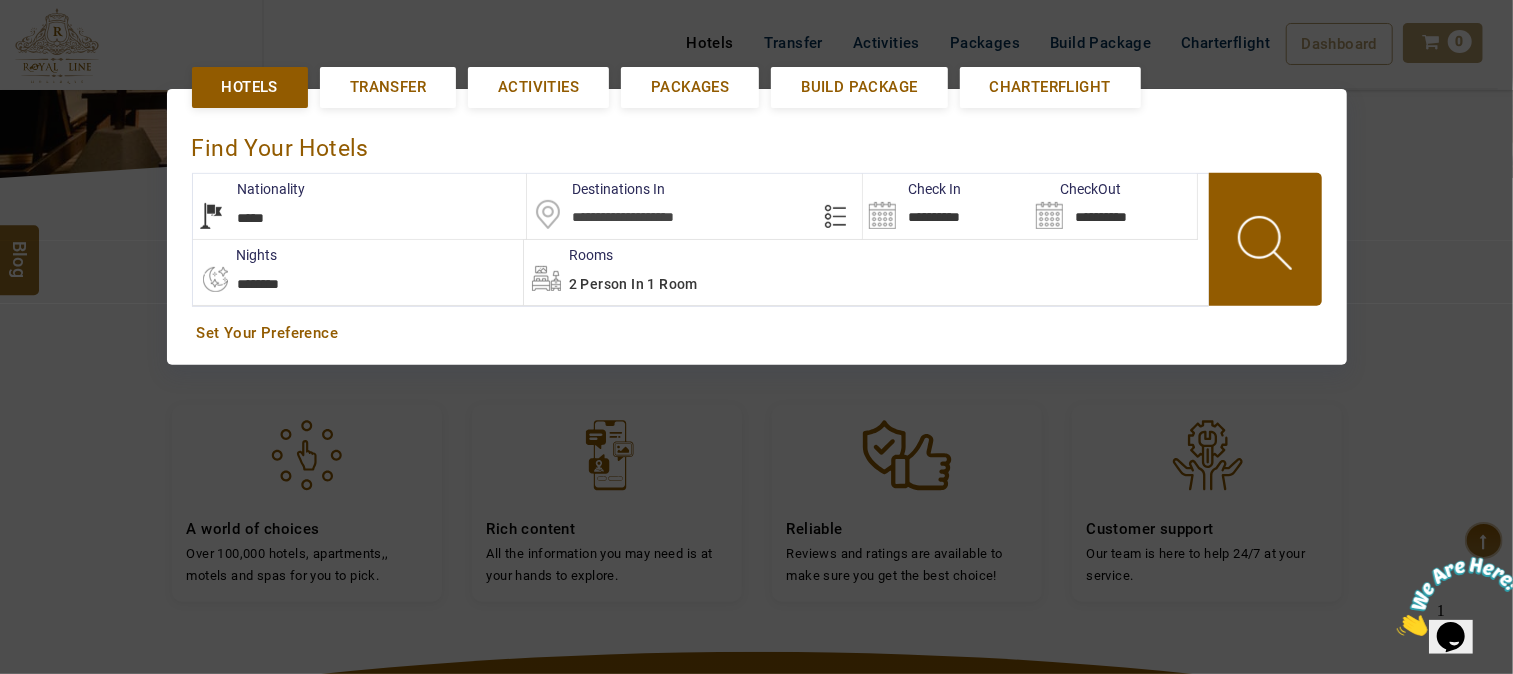 scroll, scrollTop: 461, scrollLeft: 0, axis: vertical 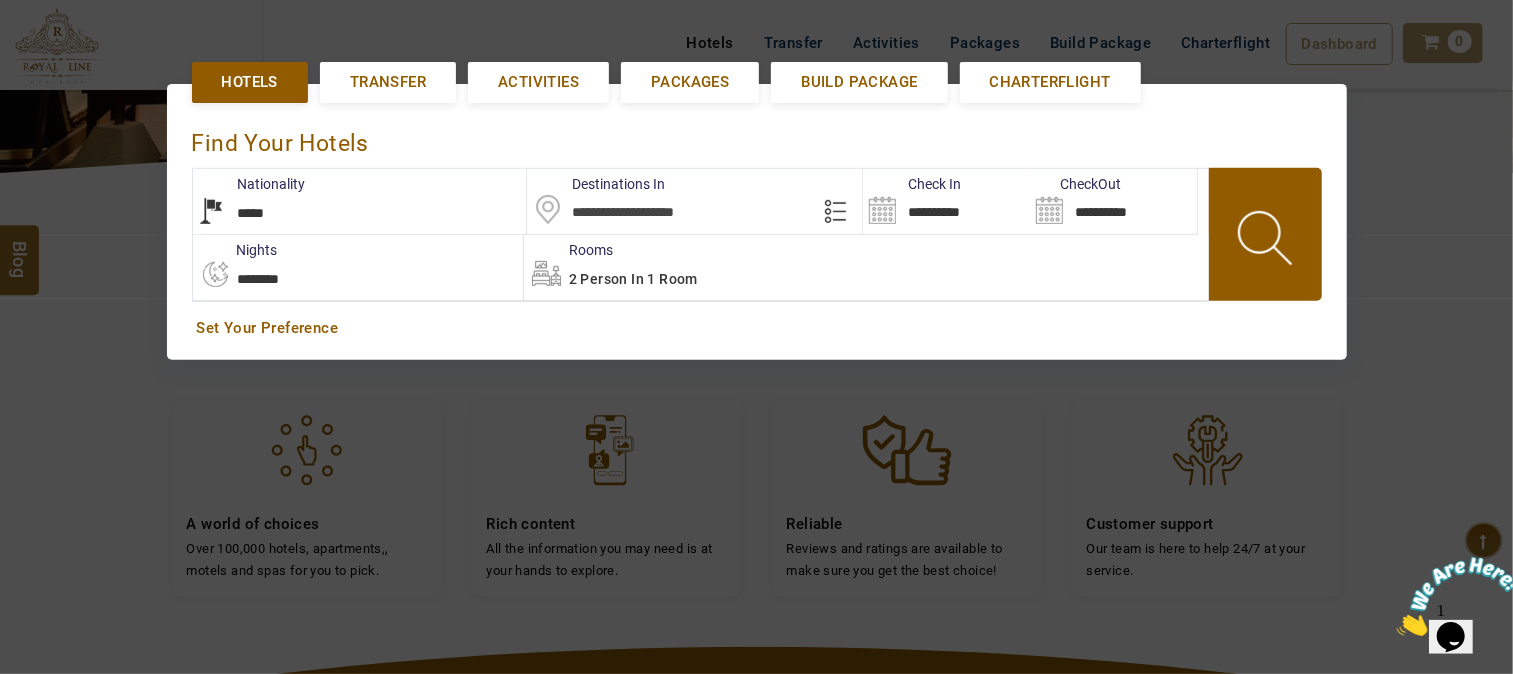 click at bounding box center (694, 201) 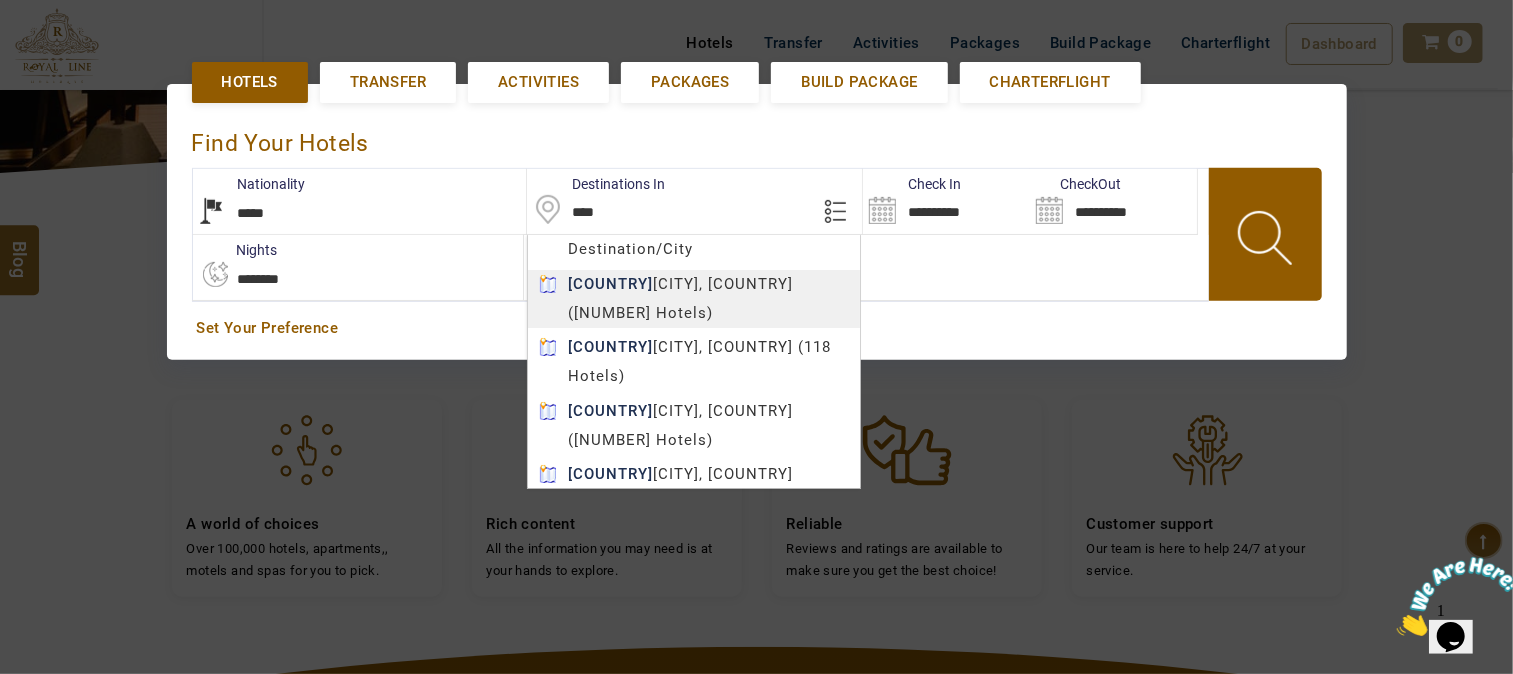 type on "********" 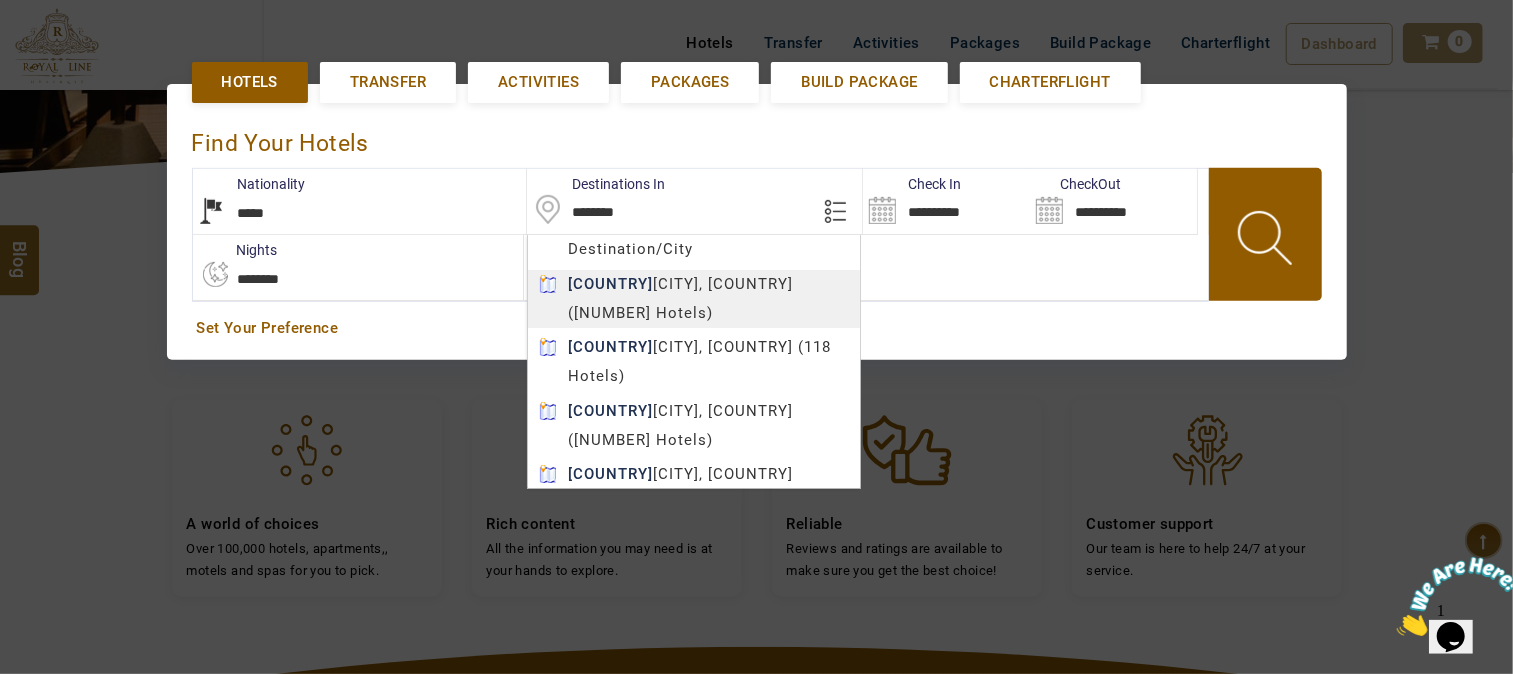 click on "[PHONE] [EMAIL]" at bounding box center (756, 355) 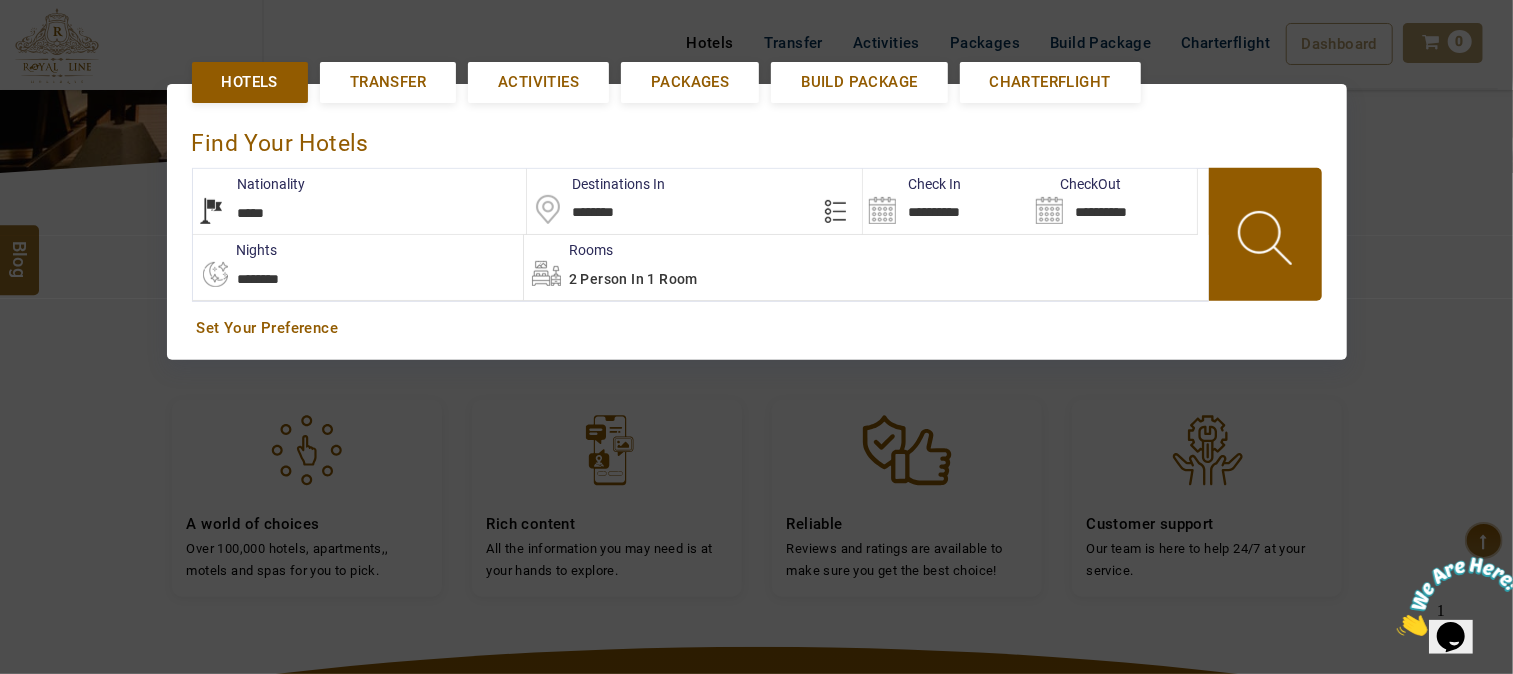 click on "**********" at bounding box center (946, 201) 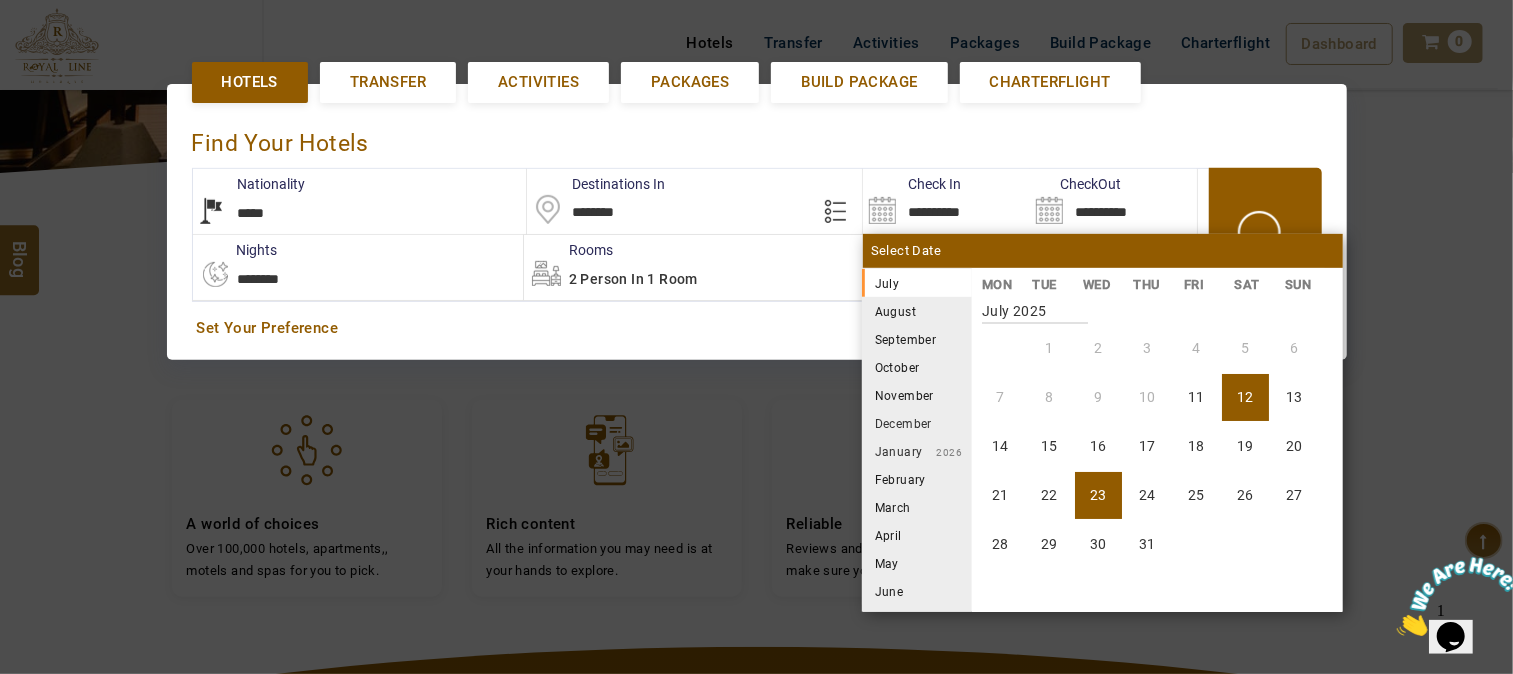 click on "23" at bounding box center [1098, 495] 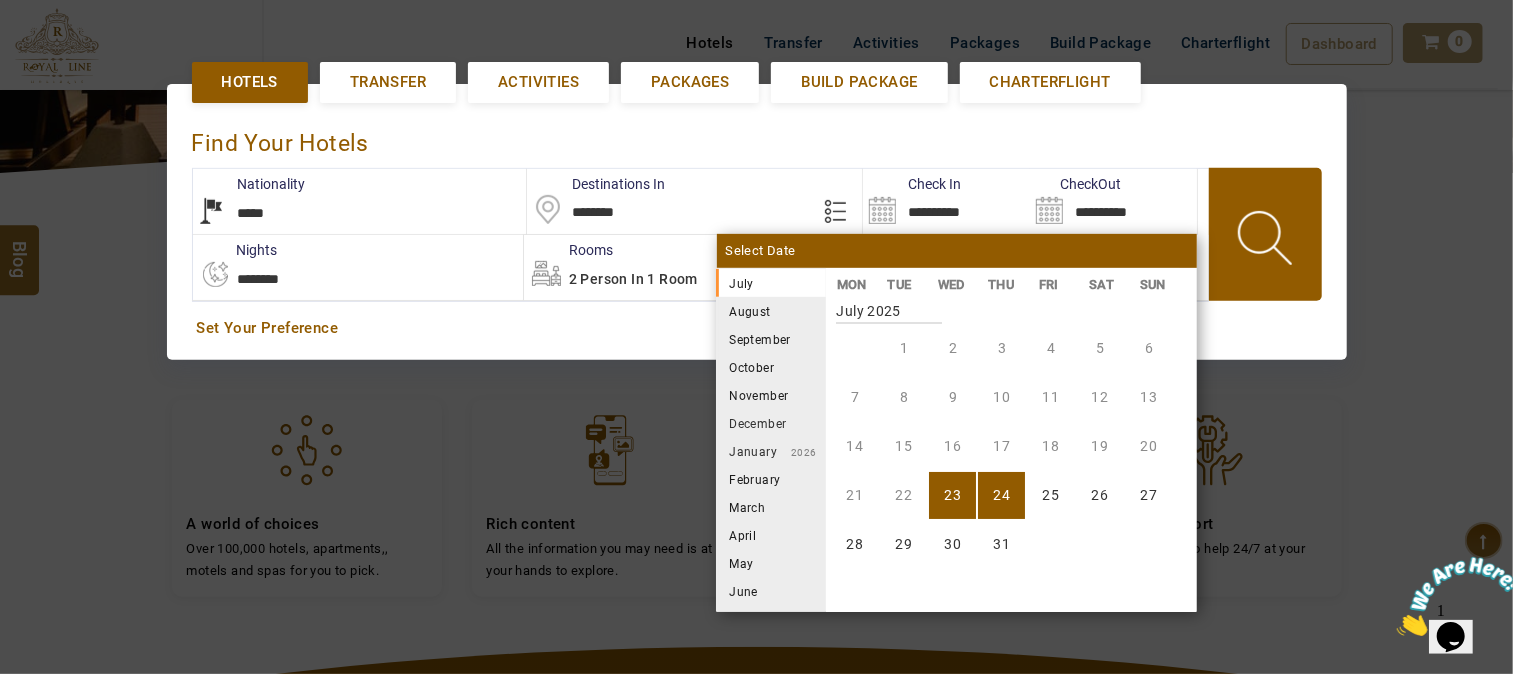 click on "24" at bounding box center (1001, 495) 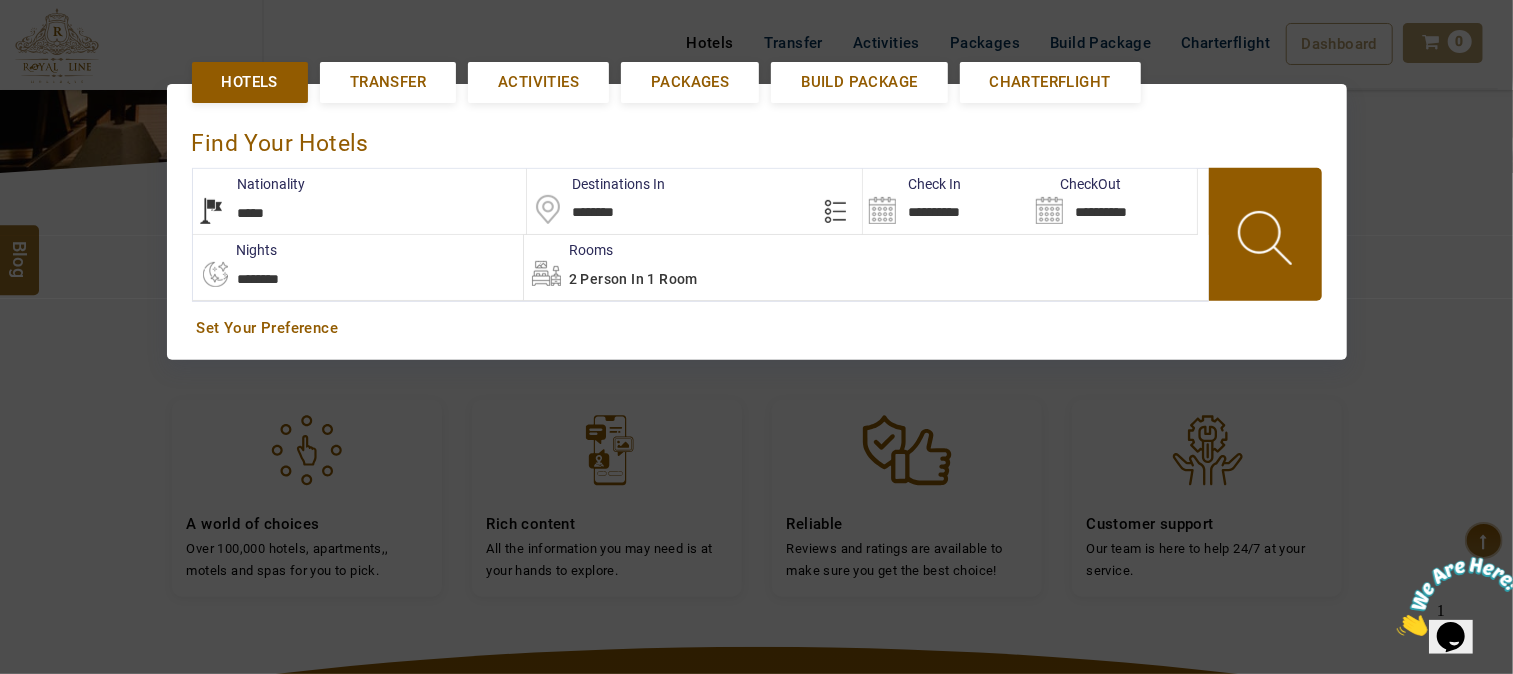 click at bounding box center [1267, 241] 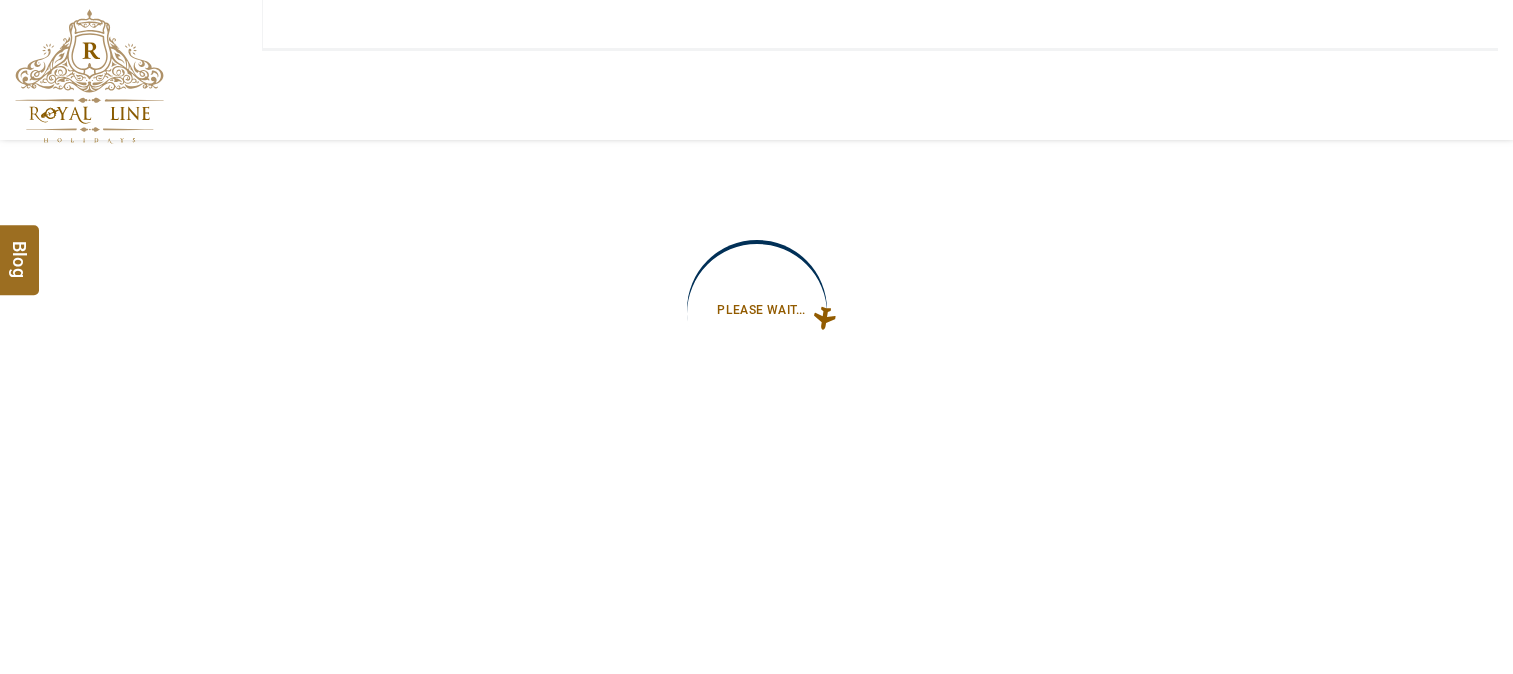 type on "**********" 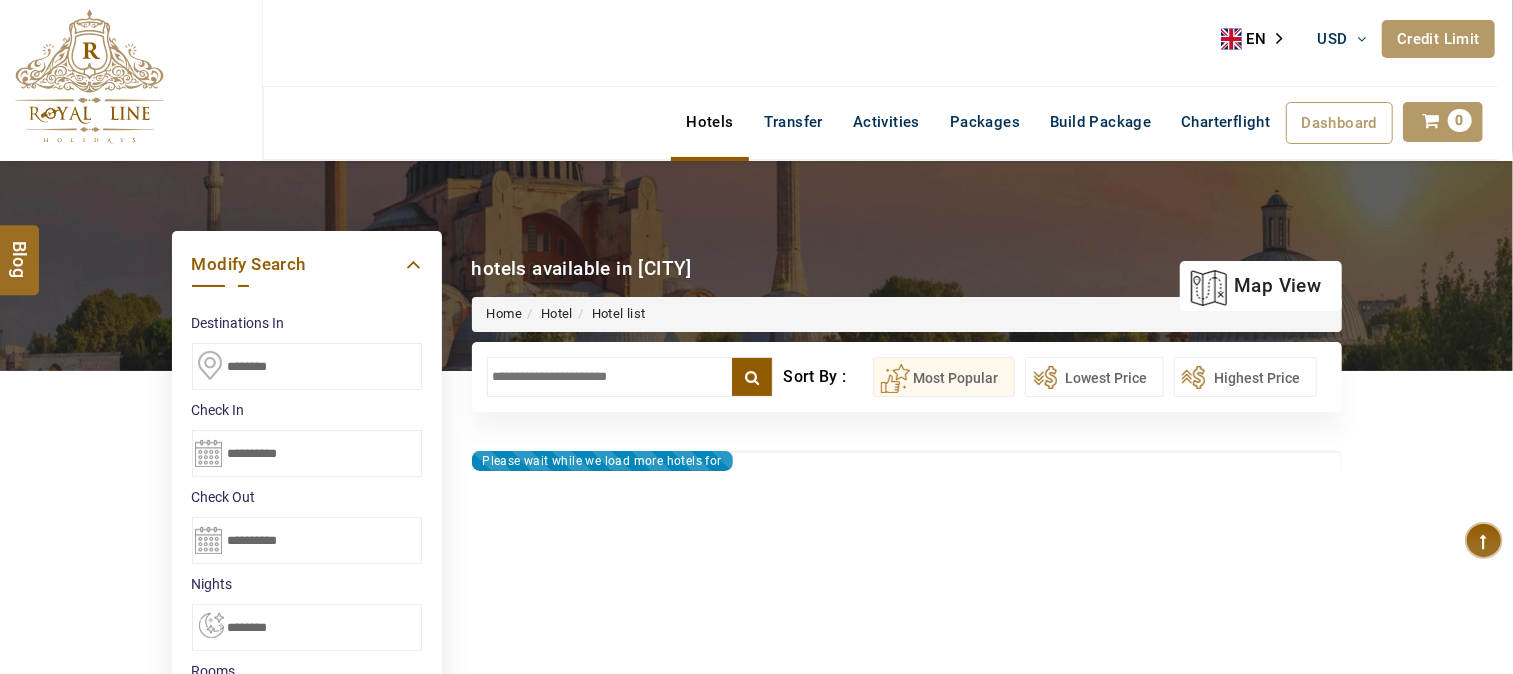 type on "**********" 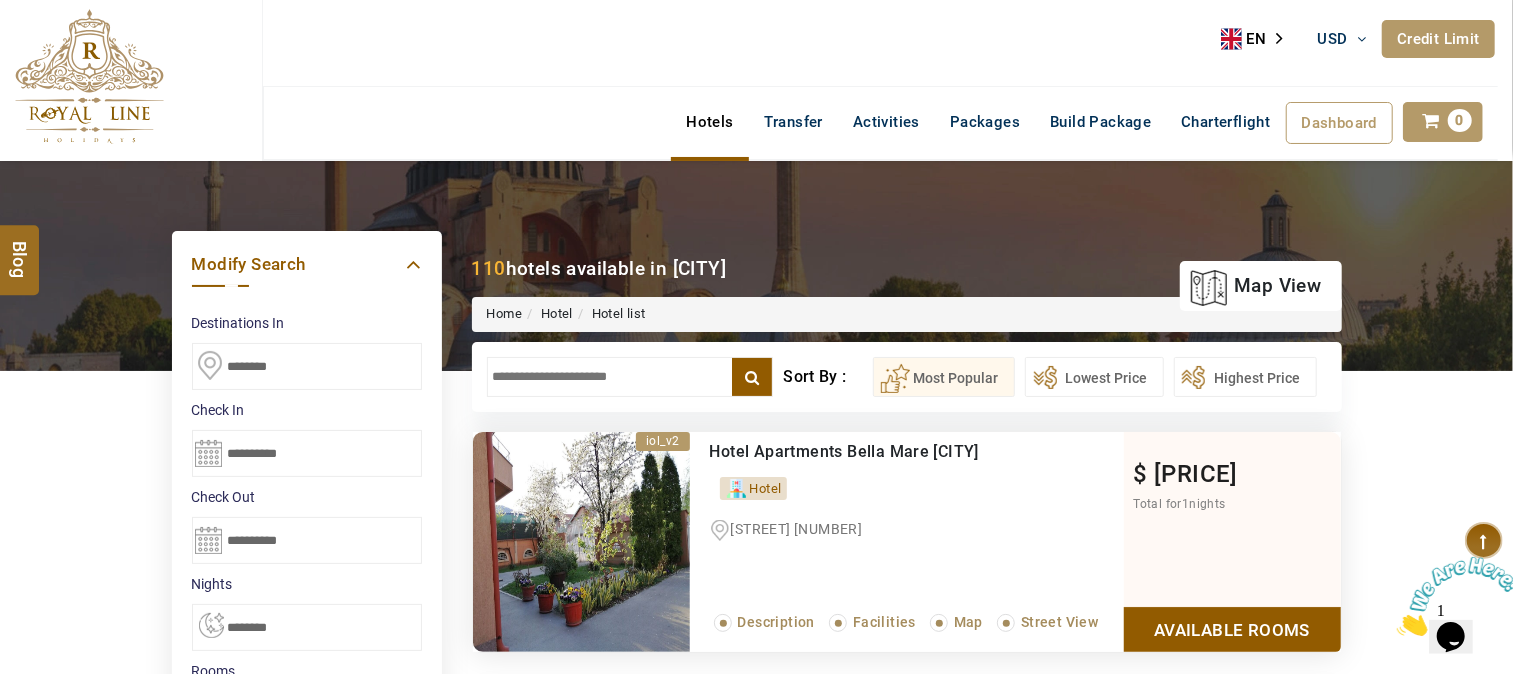 scroll, scrollTop: 0, scrollLeft: 0, axis: both 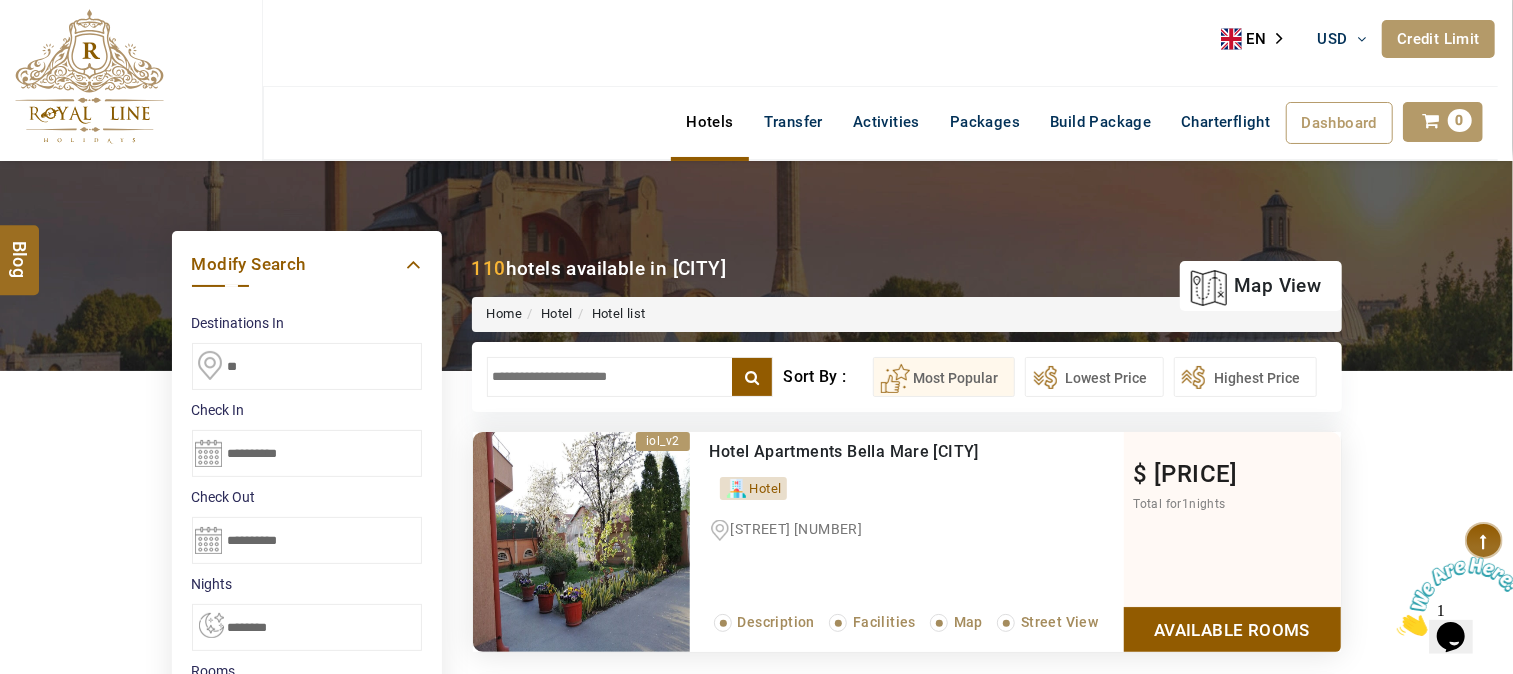 type on "*" 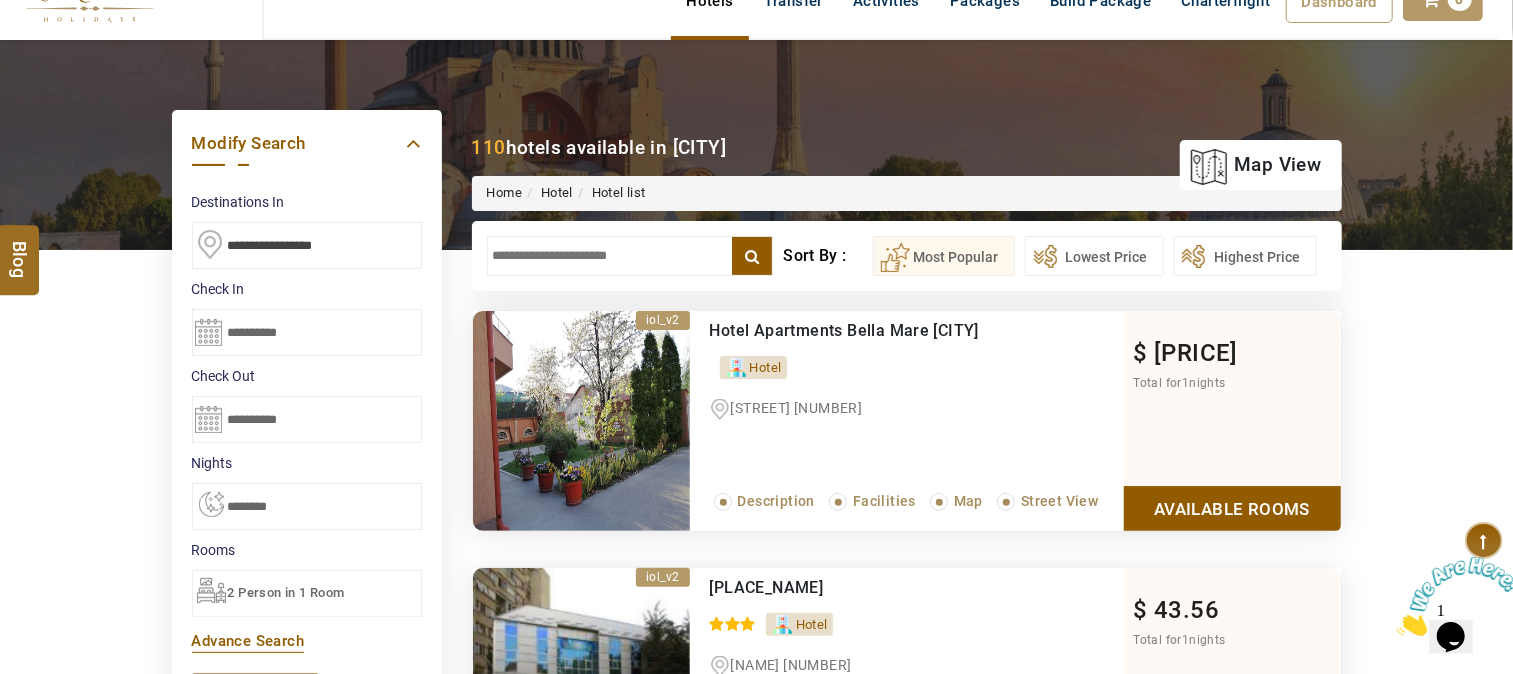 scroll, scrollTop: 222, scrollLeft: 0, axis: vertical 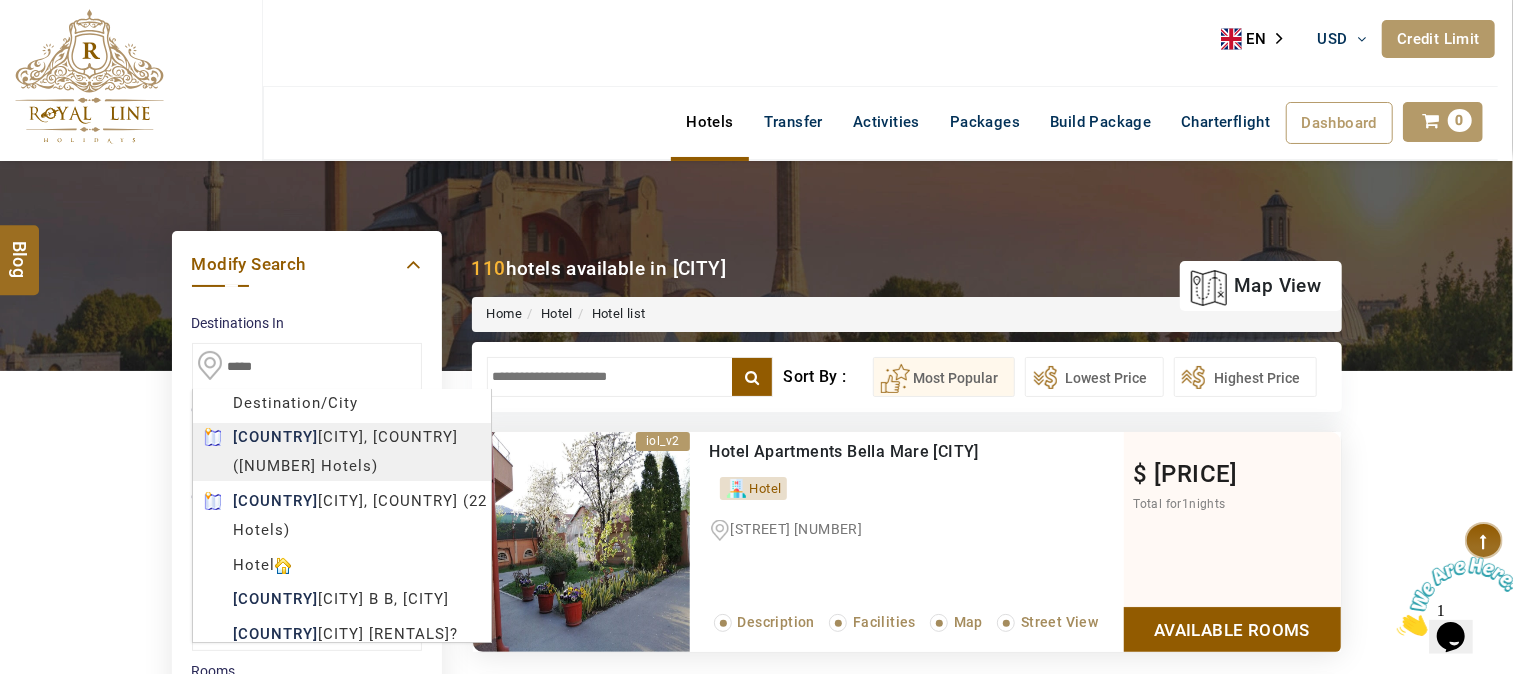 type on "********" 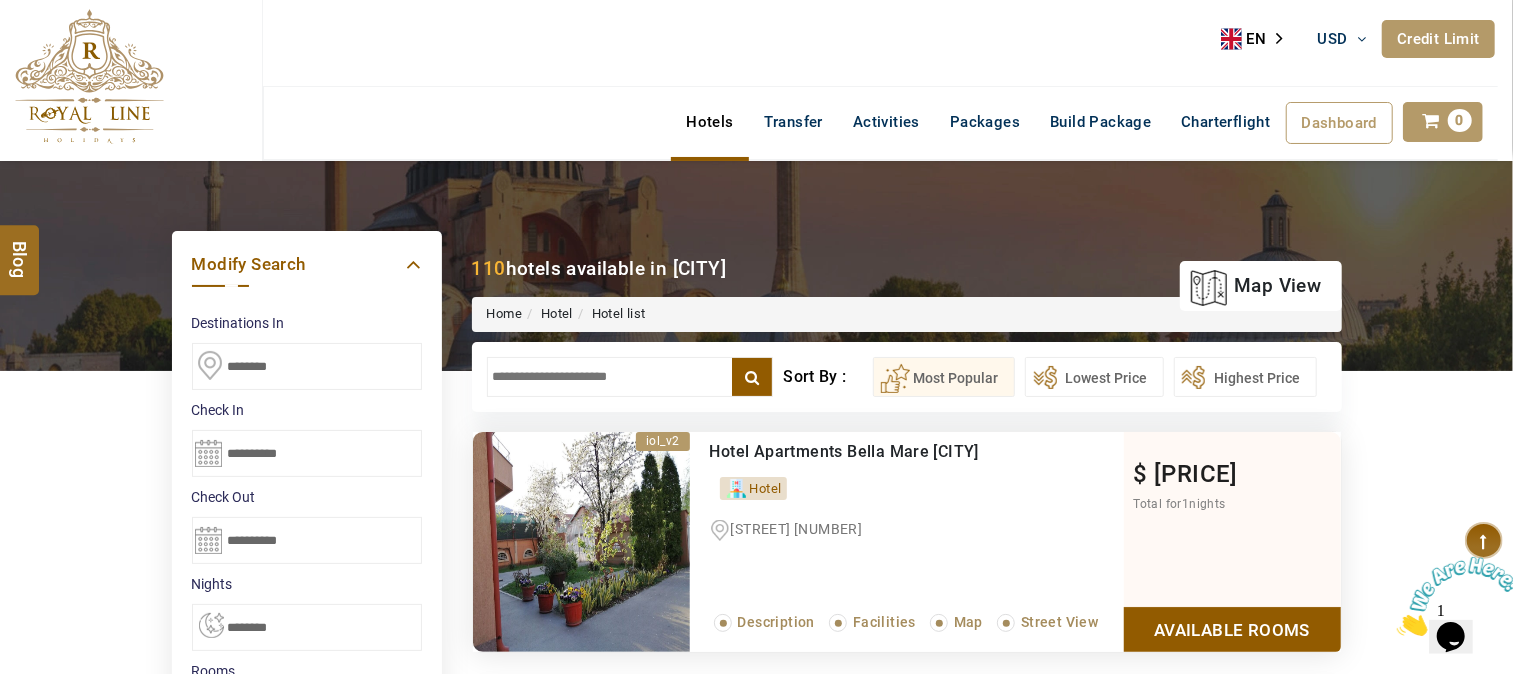 click on "ANKIT USD AED  AED EUR  € USD  $ INR  ₹ THB  ฿ IDR  Rp BHD  BHD TRY  ₺ Credit Limit EN HE AR ES PT ZH Helpline
+971 55 344 0168 Register Now +971 55 344 0168 info@royallineholidays.com About Us What we Offer Blog Why Us Contact Hotels  Transfer Activities Packages Build Package Charterflight Dashboard My Profile My Booking My Reports My Quotation Sign Out 0 Points Redeem Now To Redeem 540  Points Future Points  60   Points Credit Limit Credit Limit USD 10000.00 70% Complete Used USD 9076.00 Available USD 924.00 Setting  Looks like you haven't added anything to your cart yet Countinue Shopping ***** ****** Please Wait.. Blog demo
Remember me Forgot
password? LOG IN Don't have an account?   Register Now My Booking View/ Print/Cancel Your Booking without Signing in Submit Applying Filters...... Hotels For You Will Be Loading Soon demo
In A Few Moment, You Will Be Celebrating Best Hotel options galore ! Check In   CheckOut Rooms Rooms Please Wait Please Wait ... X 1" at bounding box center [756, 1780] 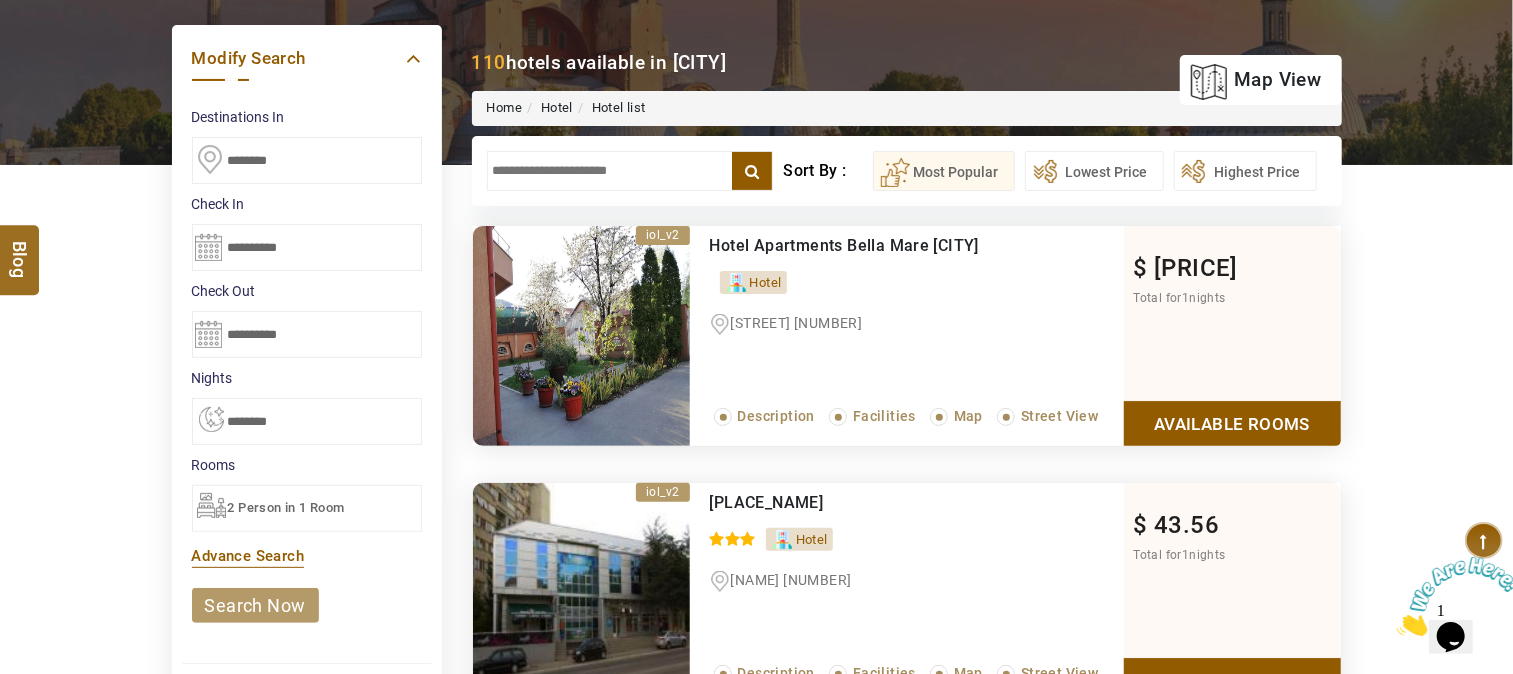 scroll, scrollTop: 222, scrollLeft: 0, axis: vertical 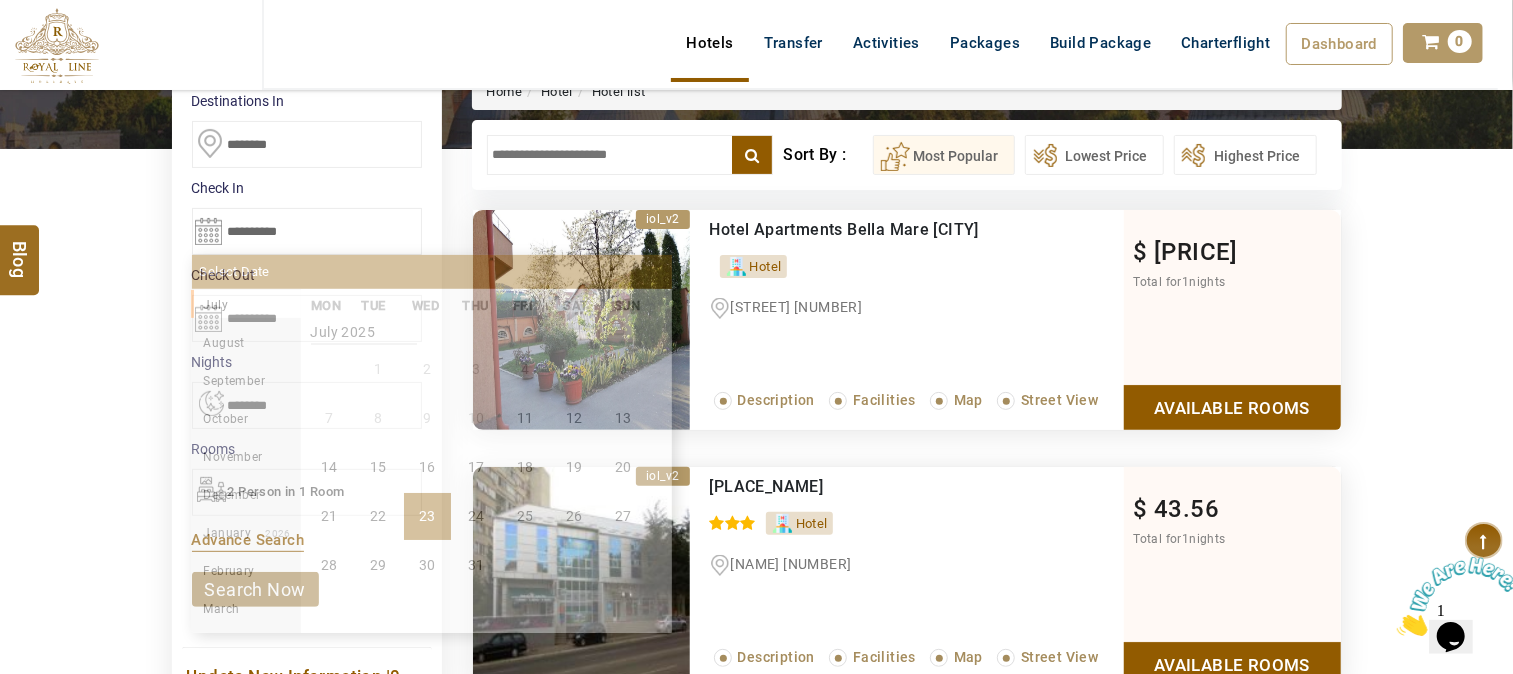 click on "**********" at bounding box center [307, 231] 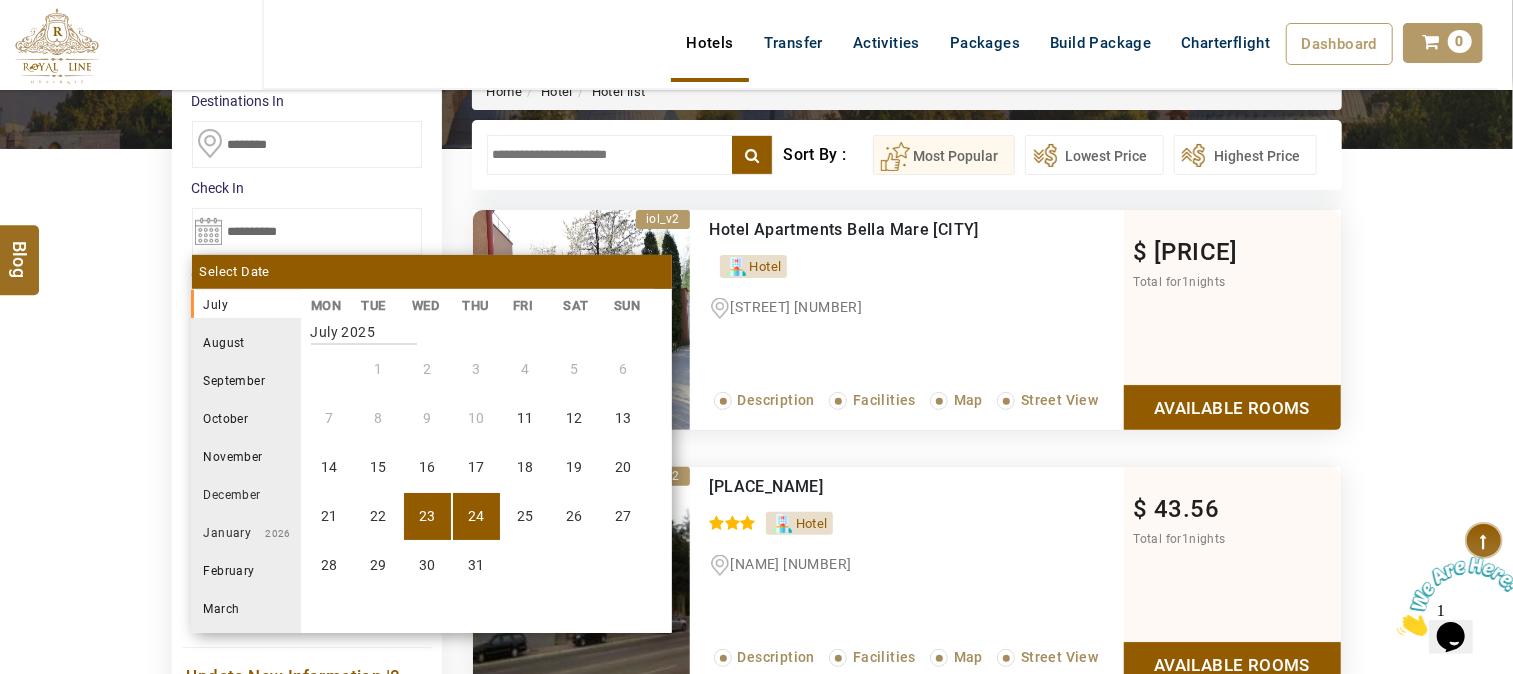 click on "24" at bounding box center (476, 516) 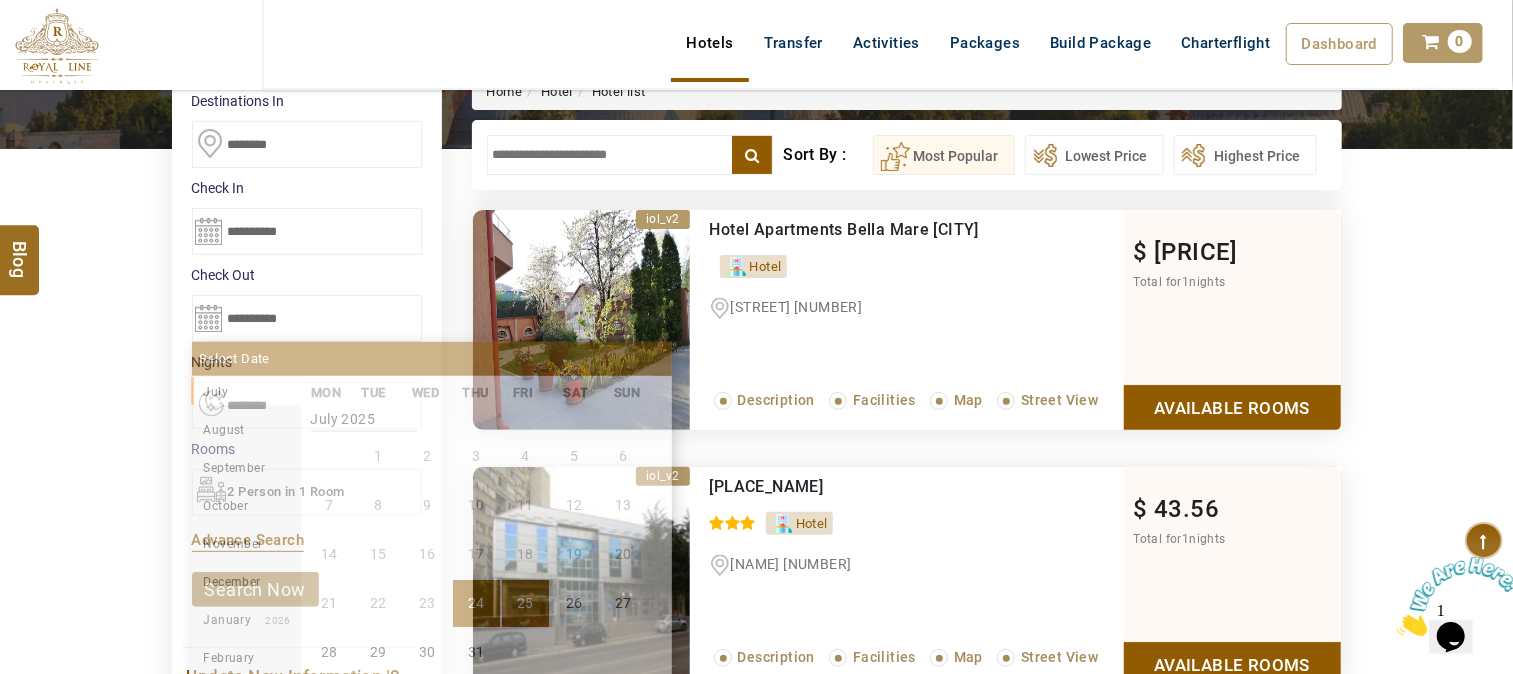 click on "25" at bounding box center [525, 603] 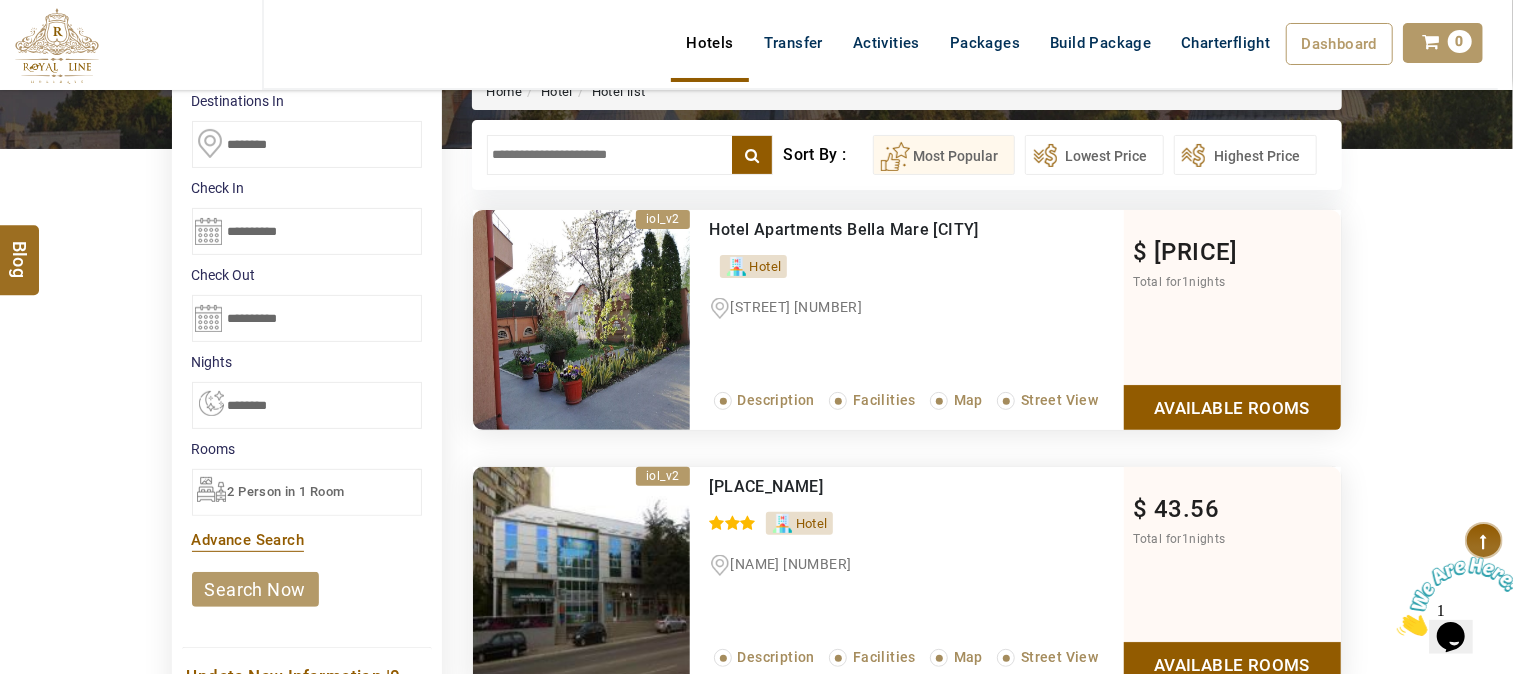 click on "search now" at bounding box center [255, 589] 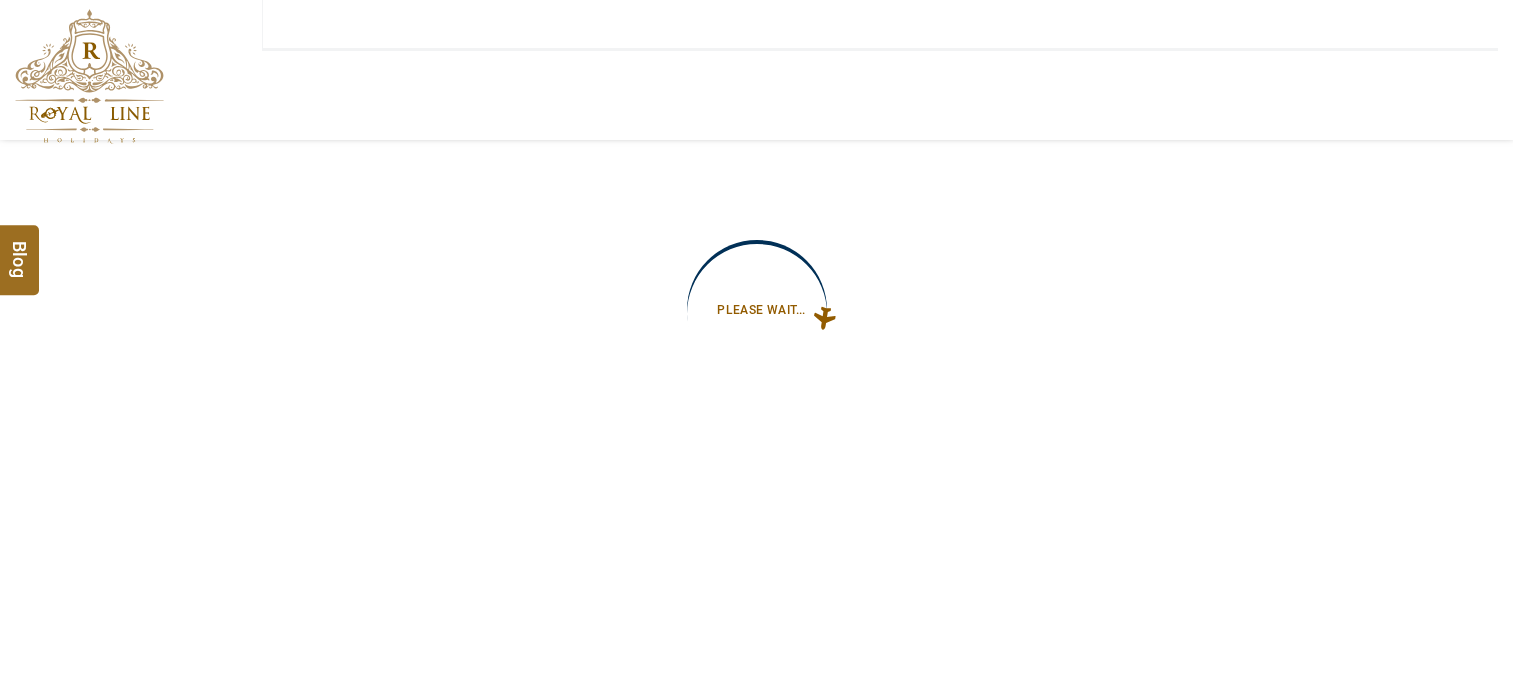 type on "**********" 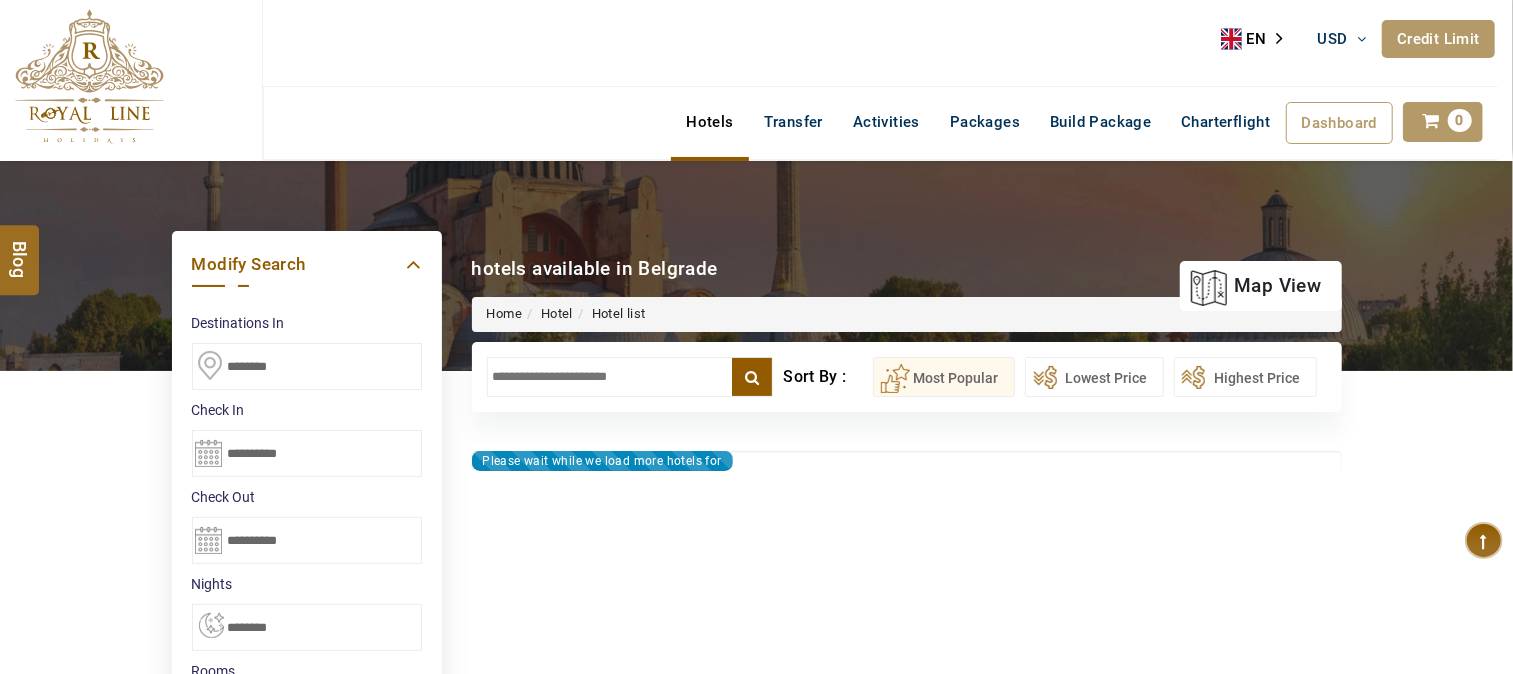 type on "**********" 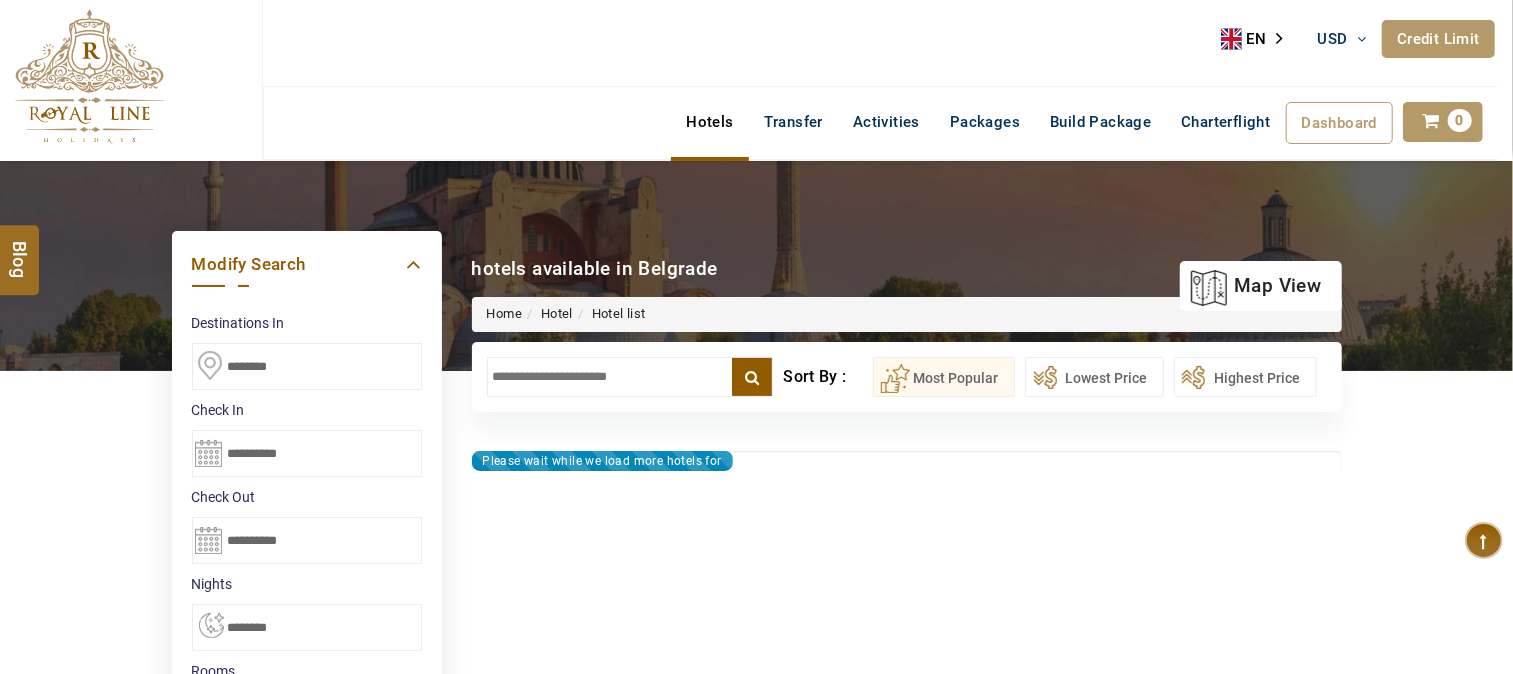 type on "**********" 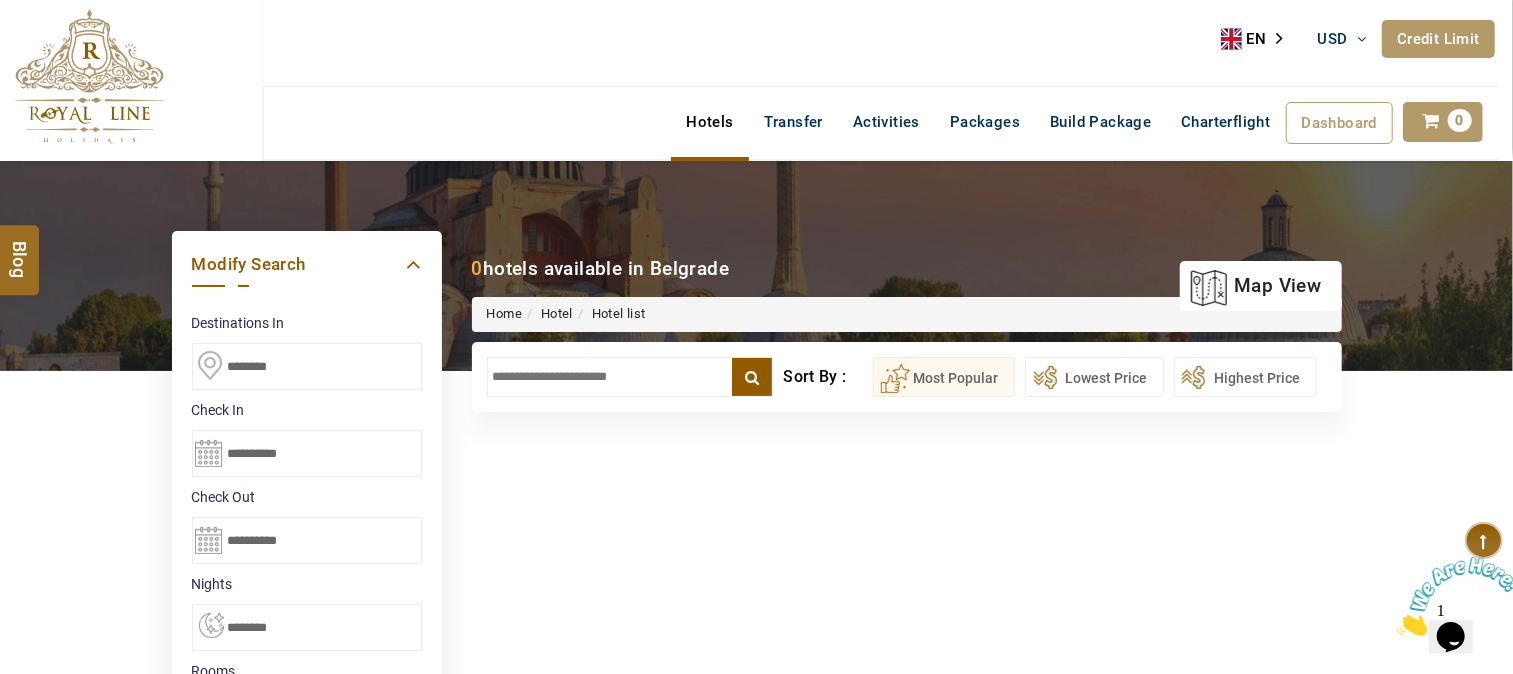 scroll, scrollTop: 0, scrollLeft: 0, axis: both 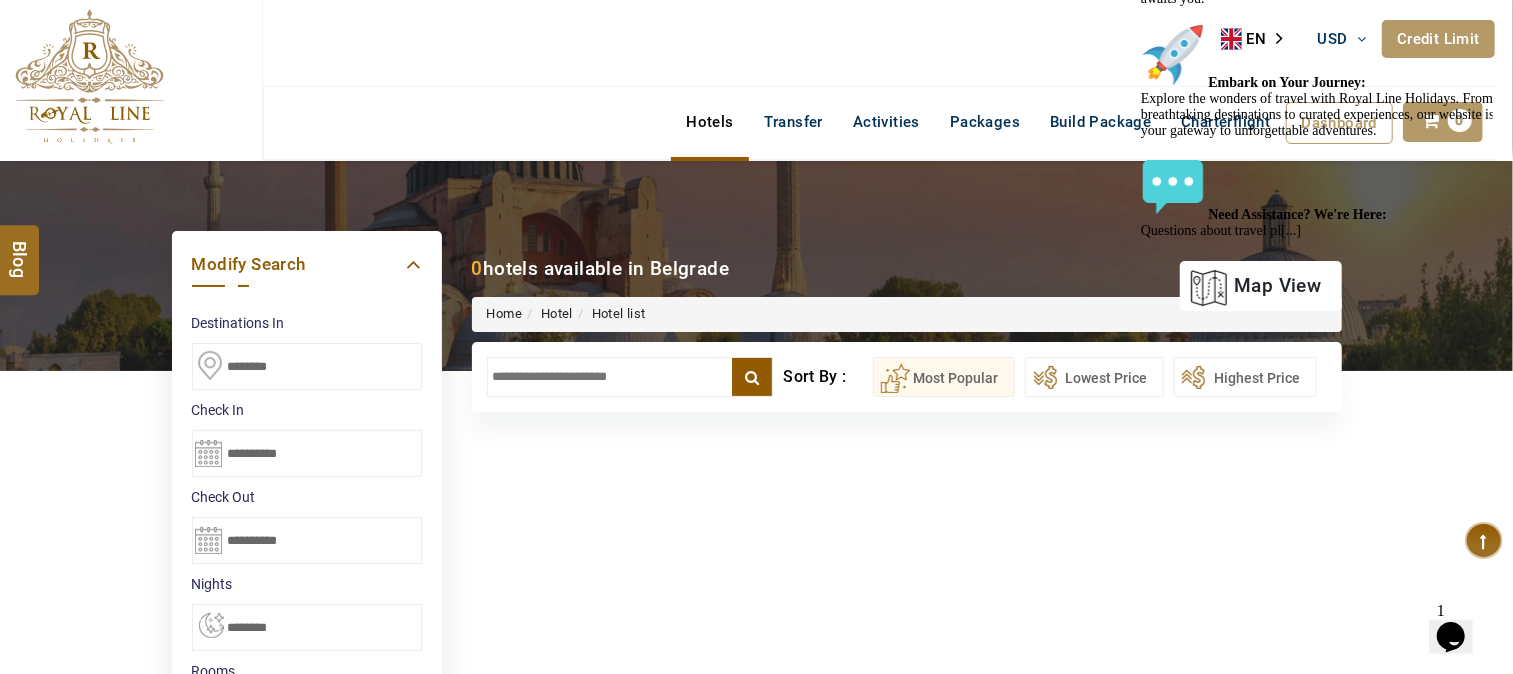 click at bounding box center (1140, -140) 